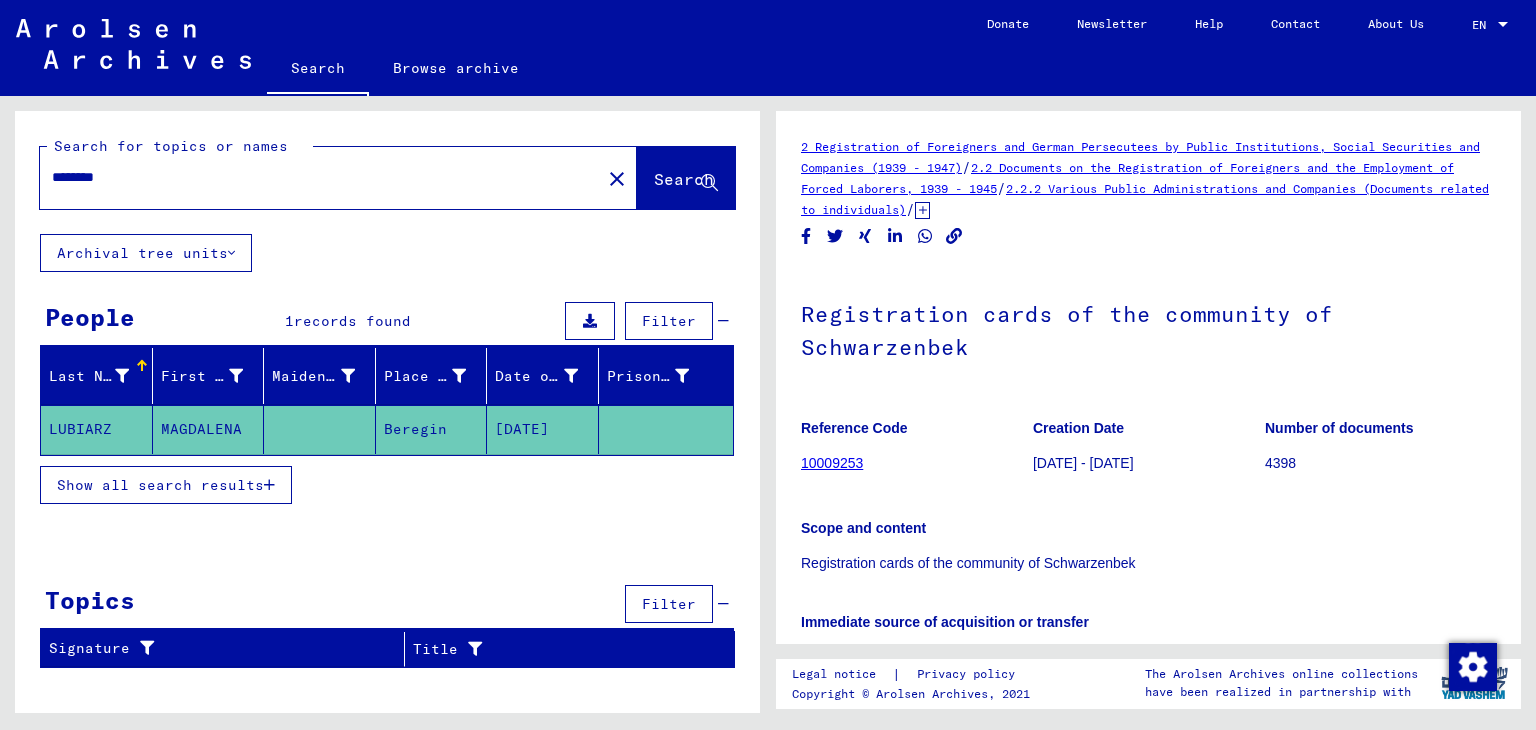scroll, scrollTop: 0, scrollLeft: 0, axis: both 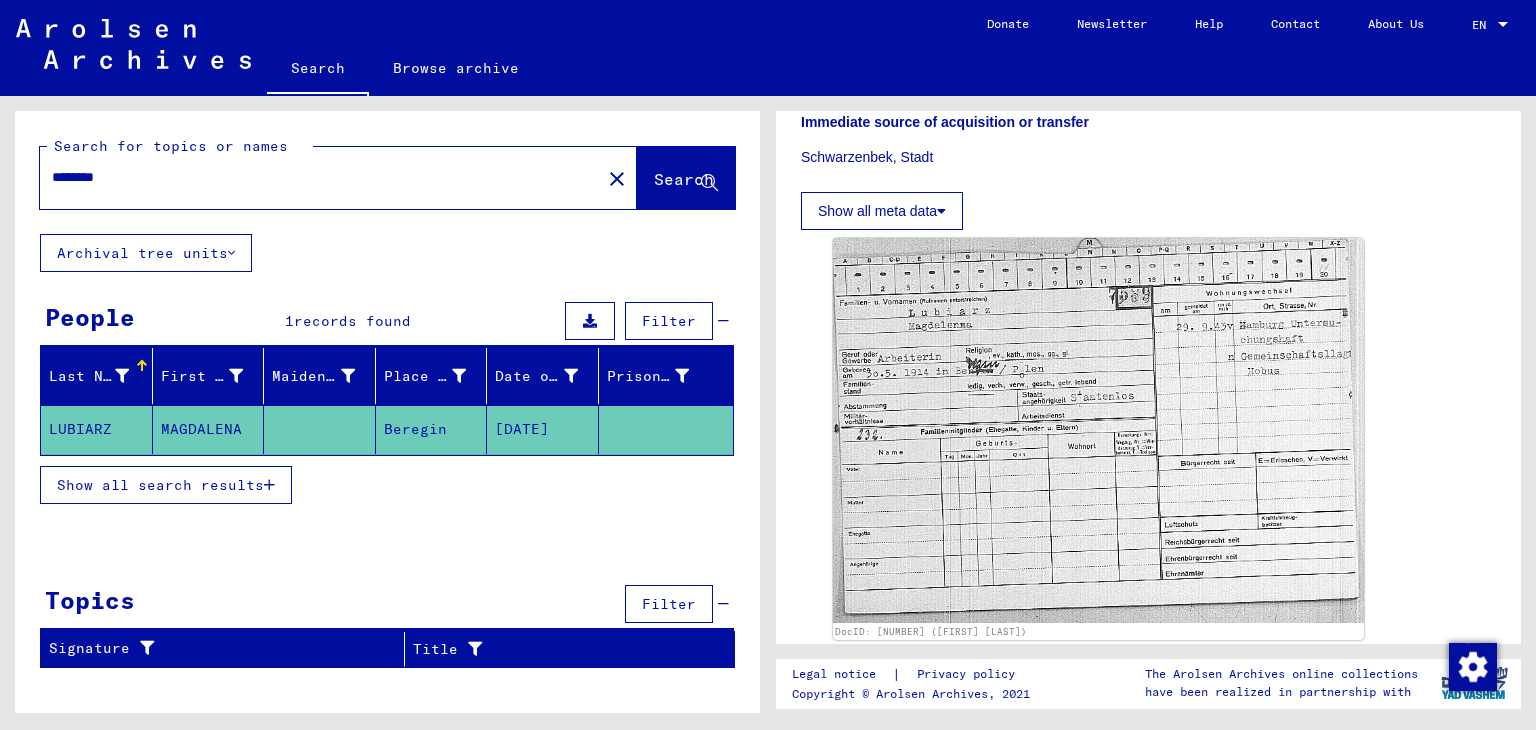 click on "Search" 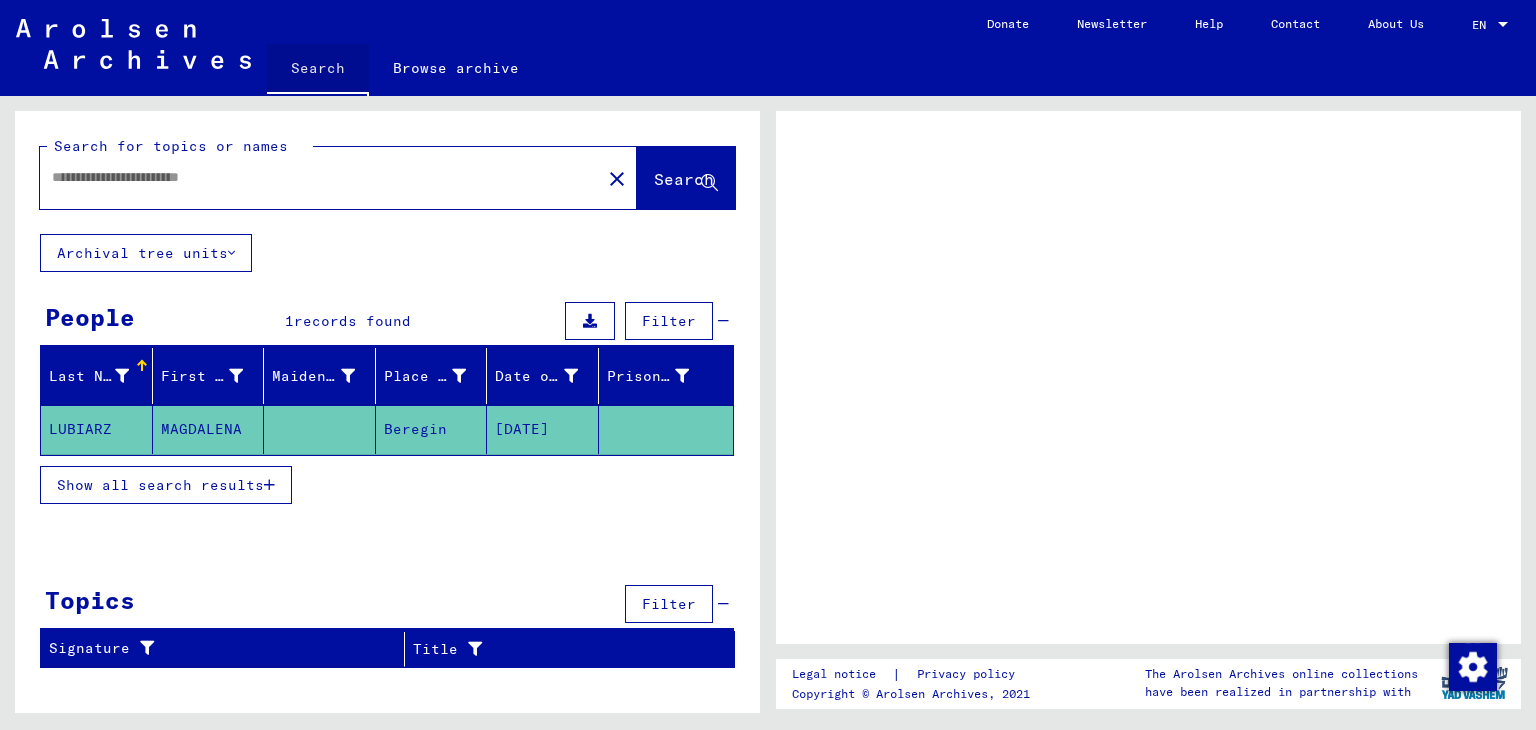 scroll, scrollTop: 0, scrollLeft: 0, axis: both 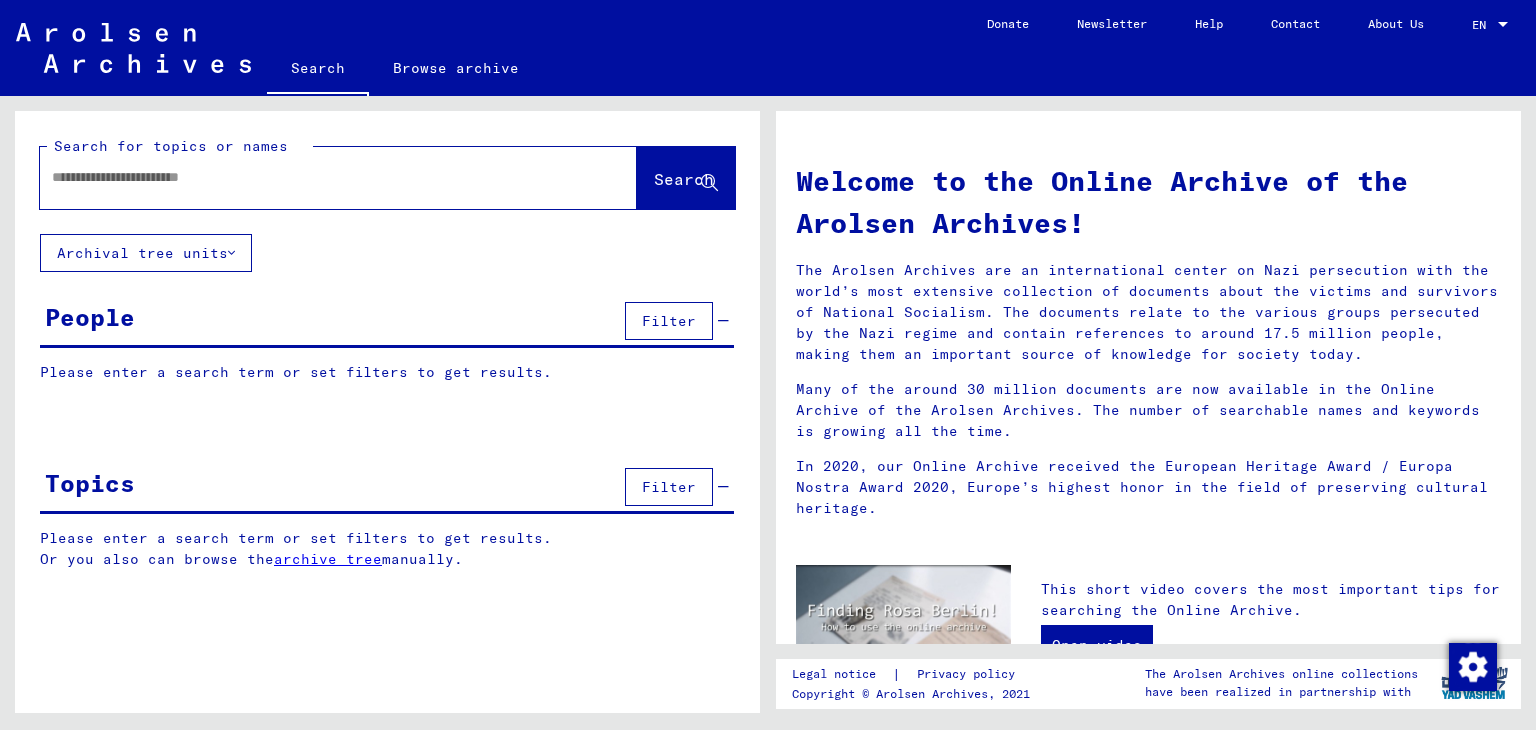 click at bounding box center [314, 177] 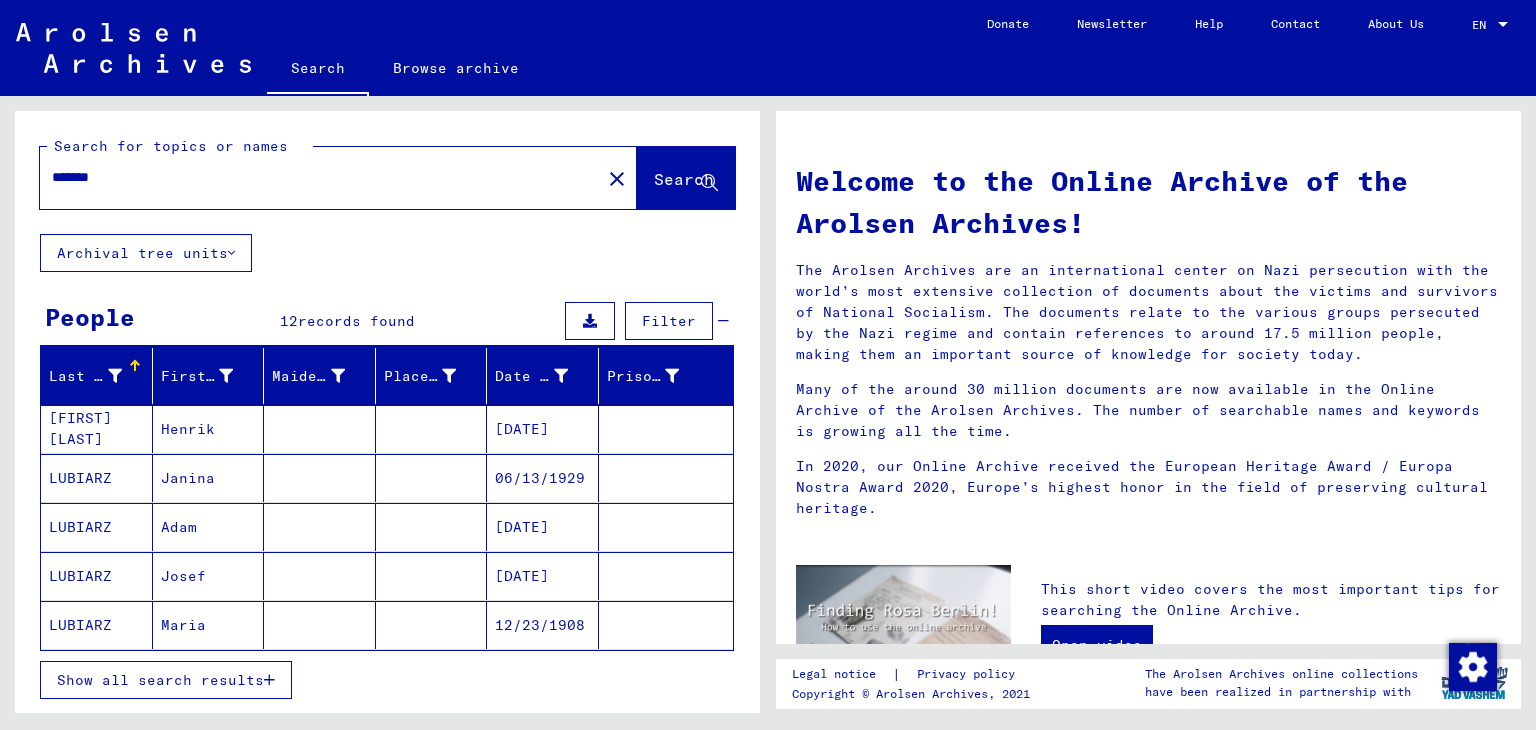 scroll, scrollTop: 300, scrollLeft: 0, axis: vertical 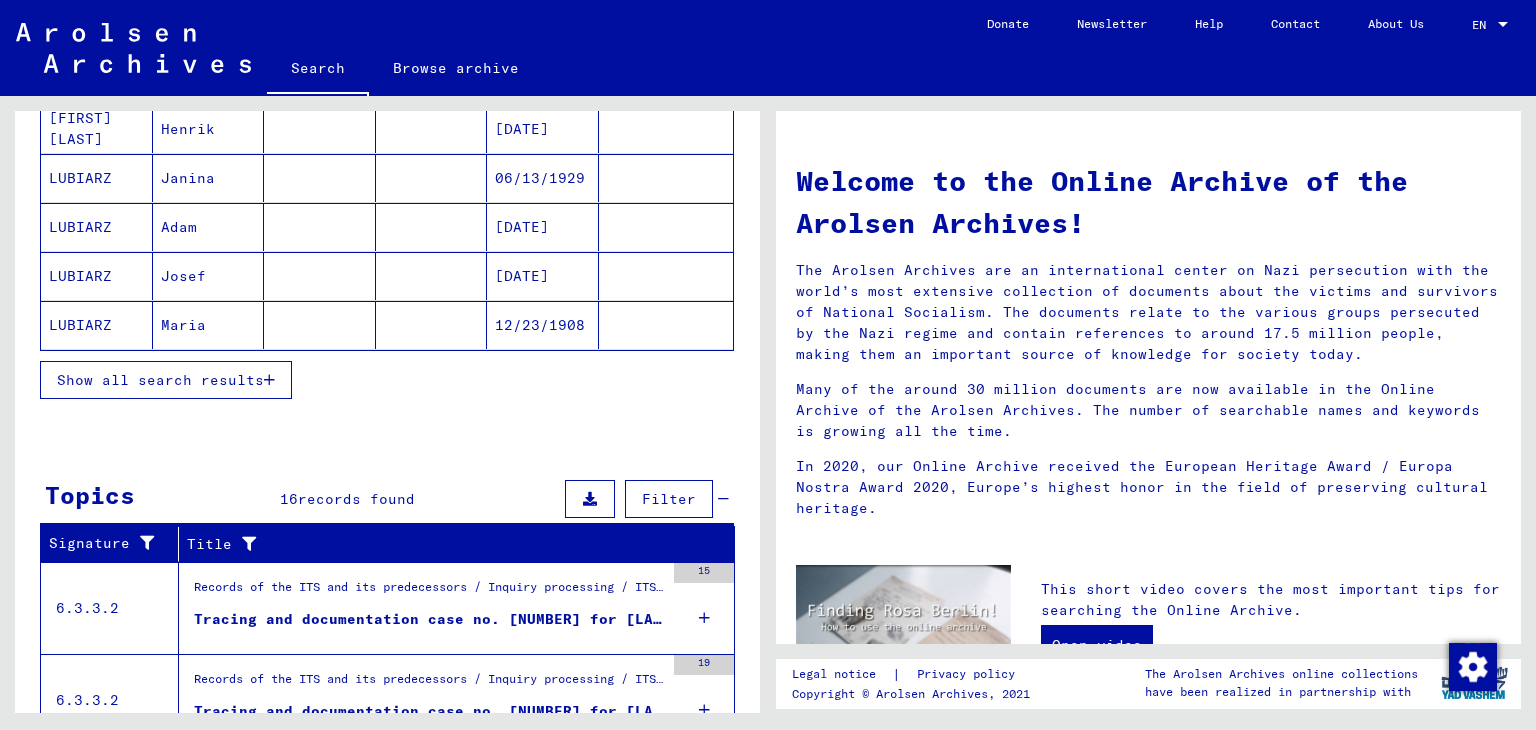 click on "Show all search results" at bounding box center (160, 380) 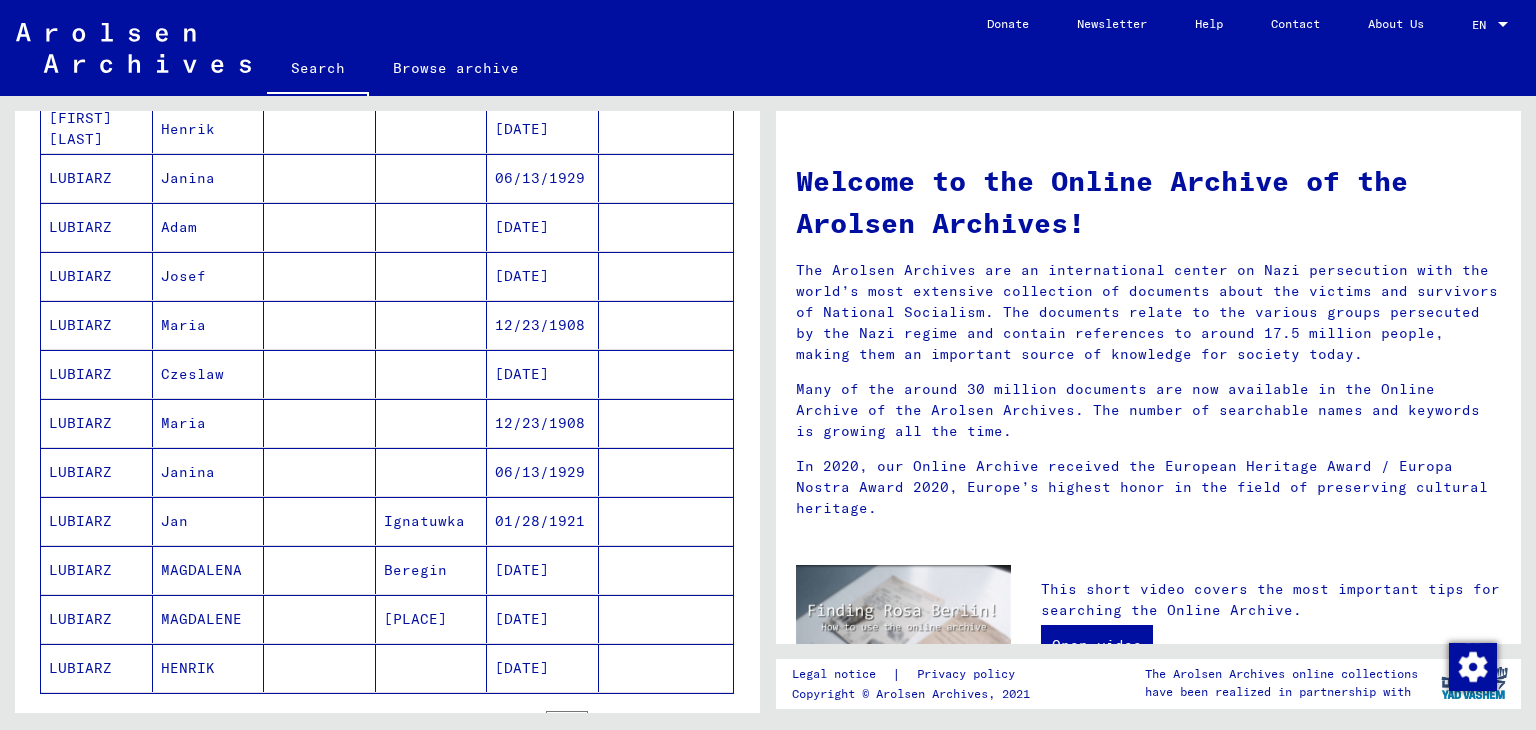 scroll, scrollTop: 600, scrollLeft: 0, axis: vertical 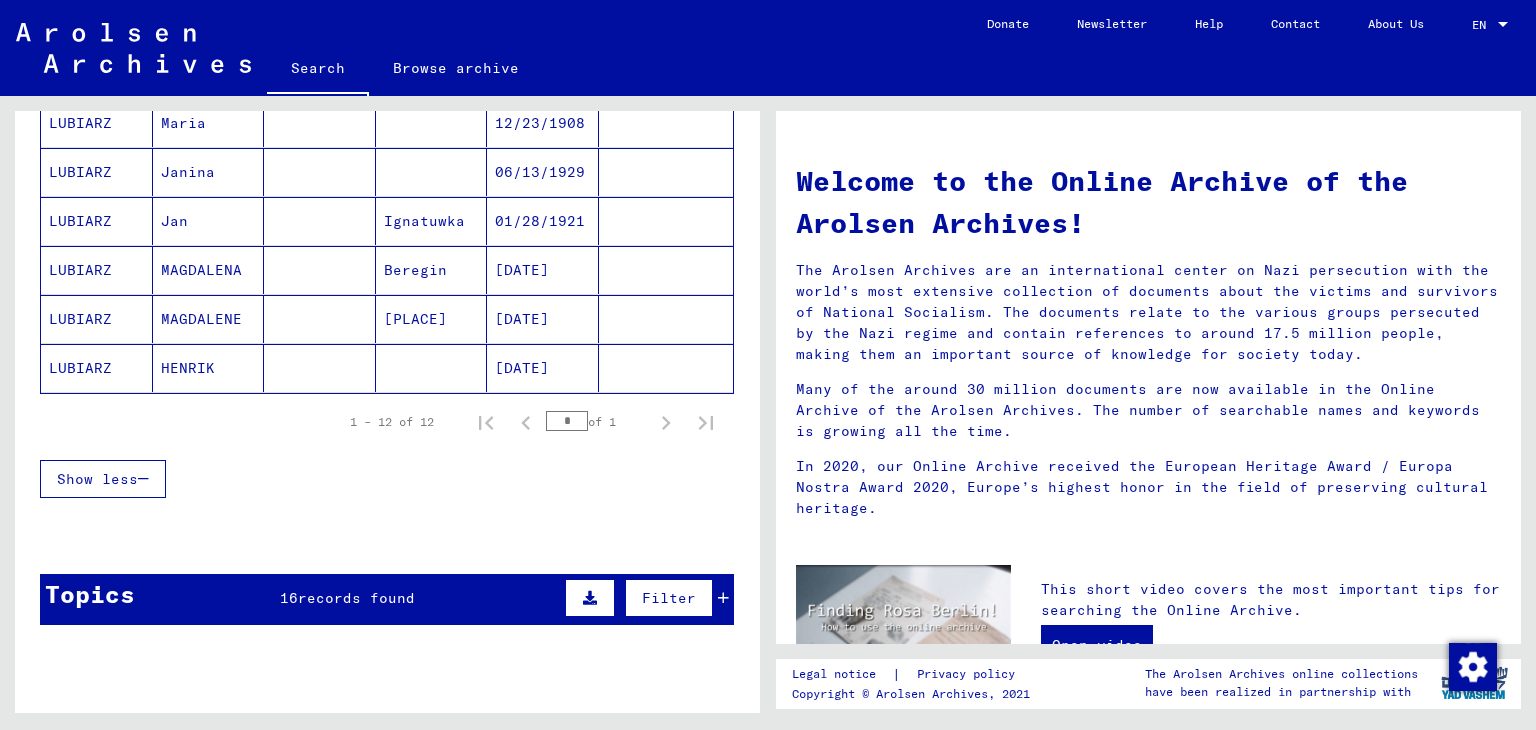 click on "LUBIARZ" 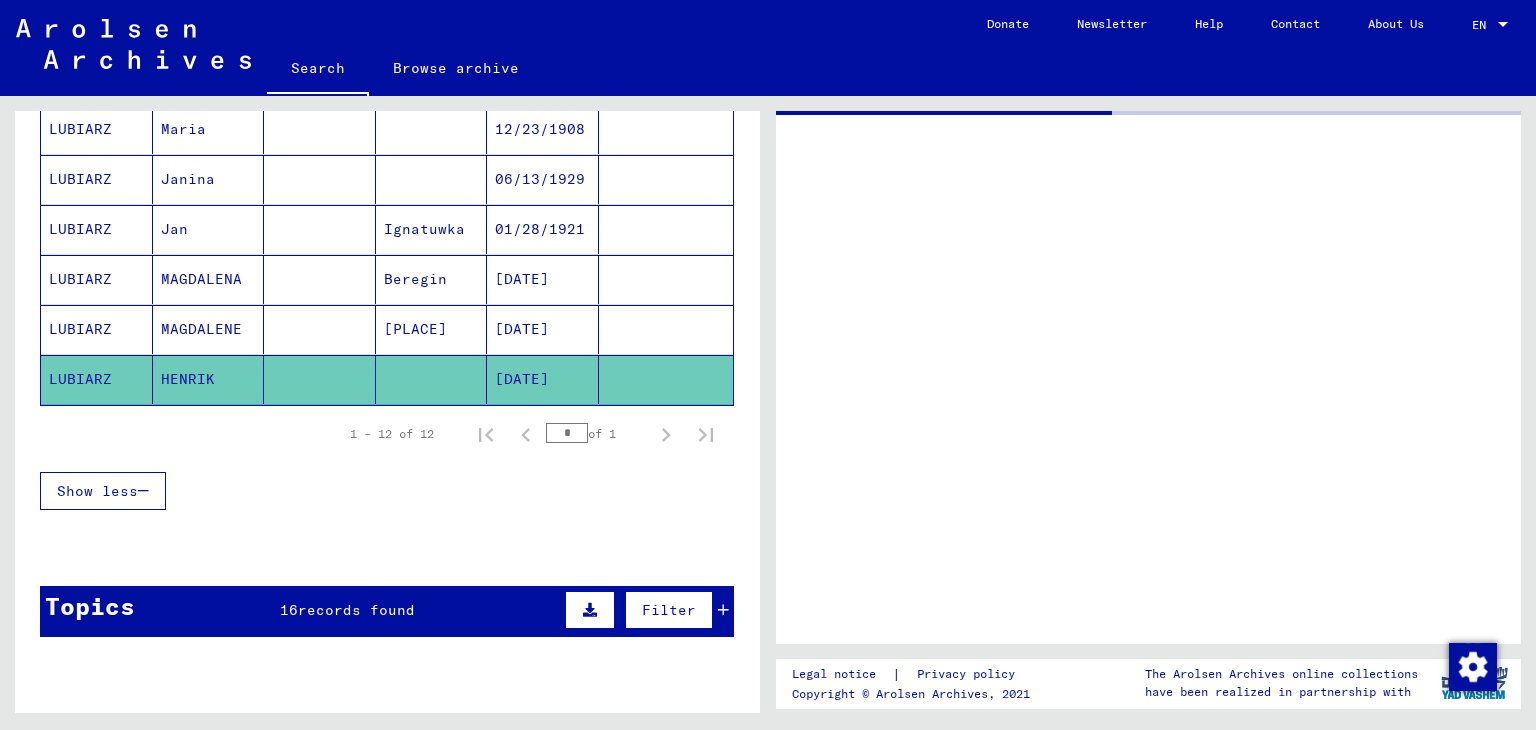 scroll, scrollTop: 605, scrollLeft: 0, axis: vertical 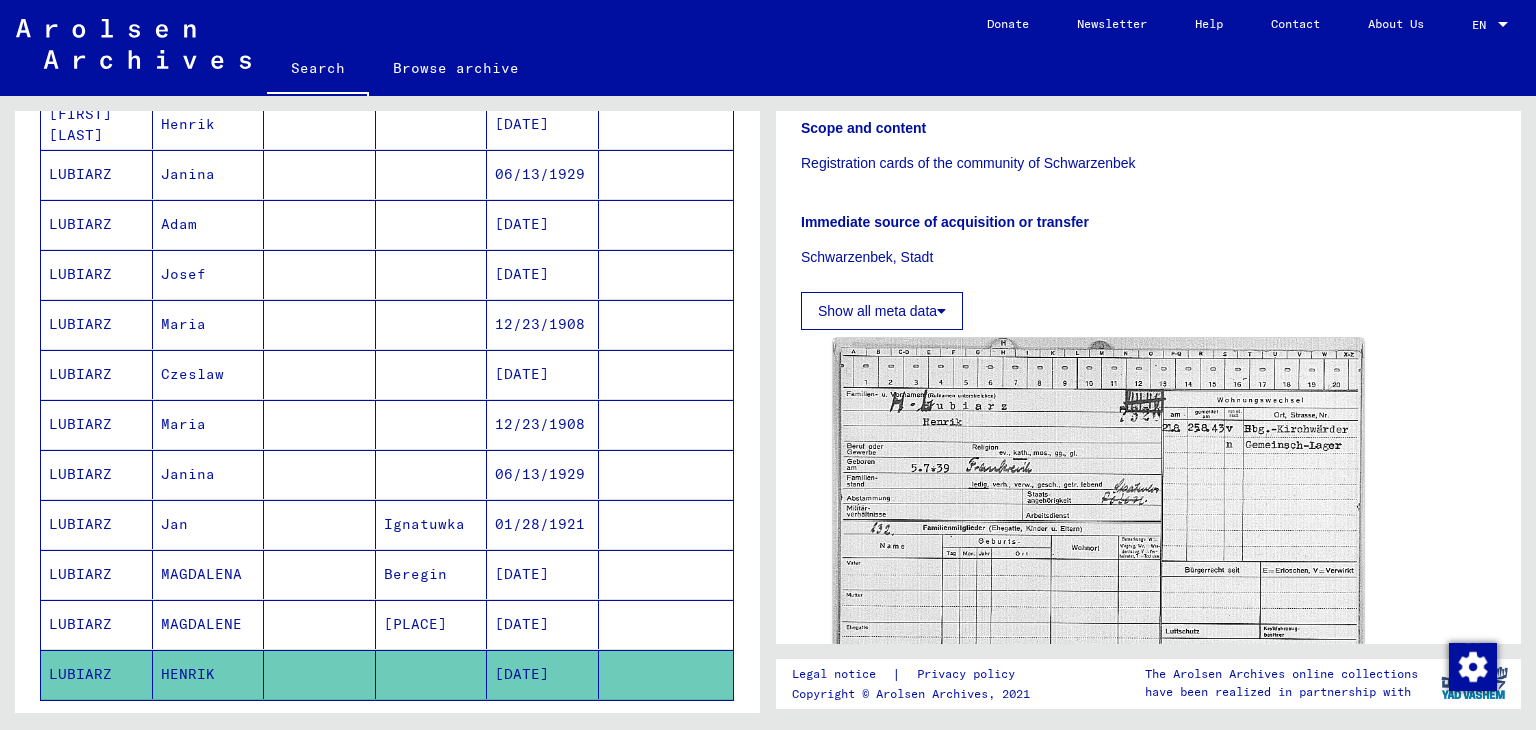 click on "Scope and content Registration cards of the community of Schwarzenbek" 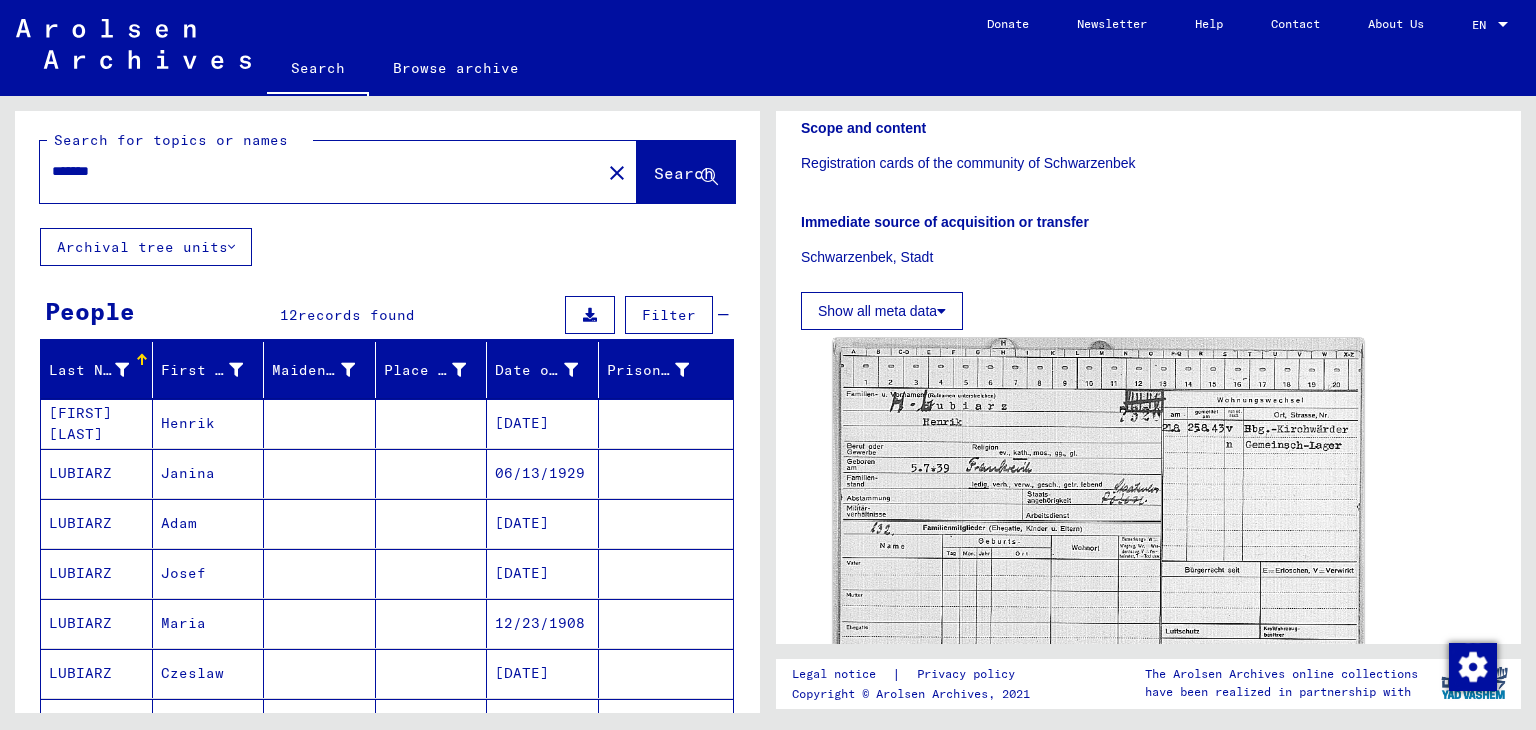 scroll, scrollTop: 5, scrollLeft: 0, axis: vertical 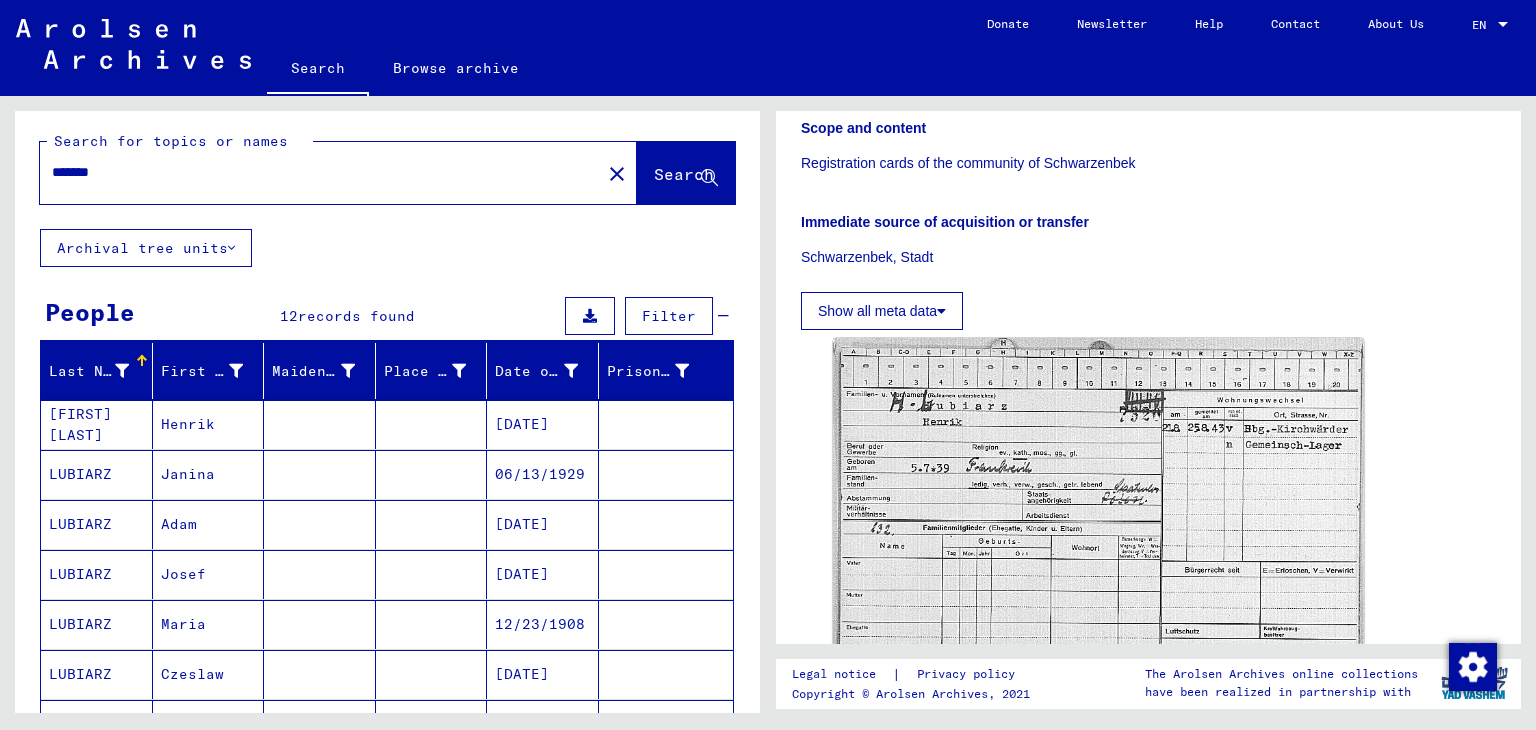 click on "*******" at bounding box center [320, 172] 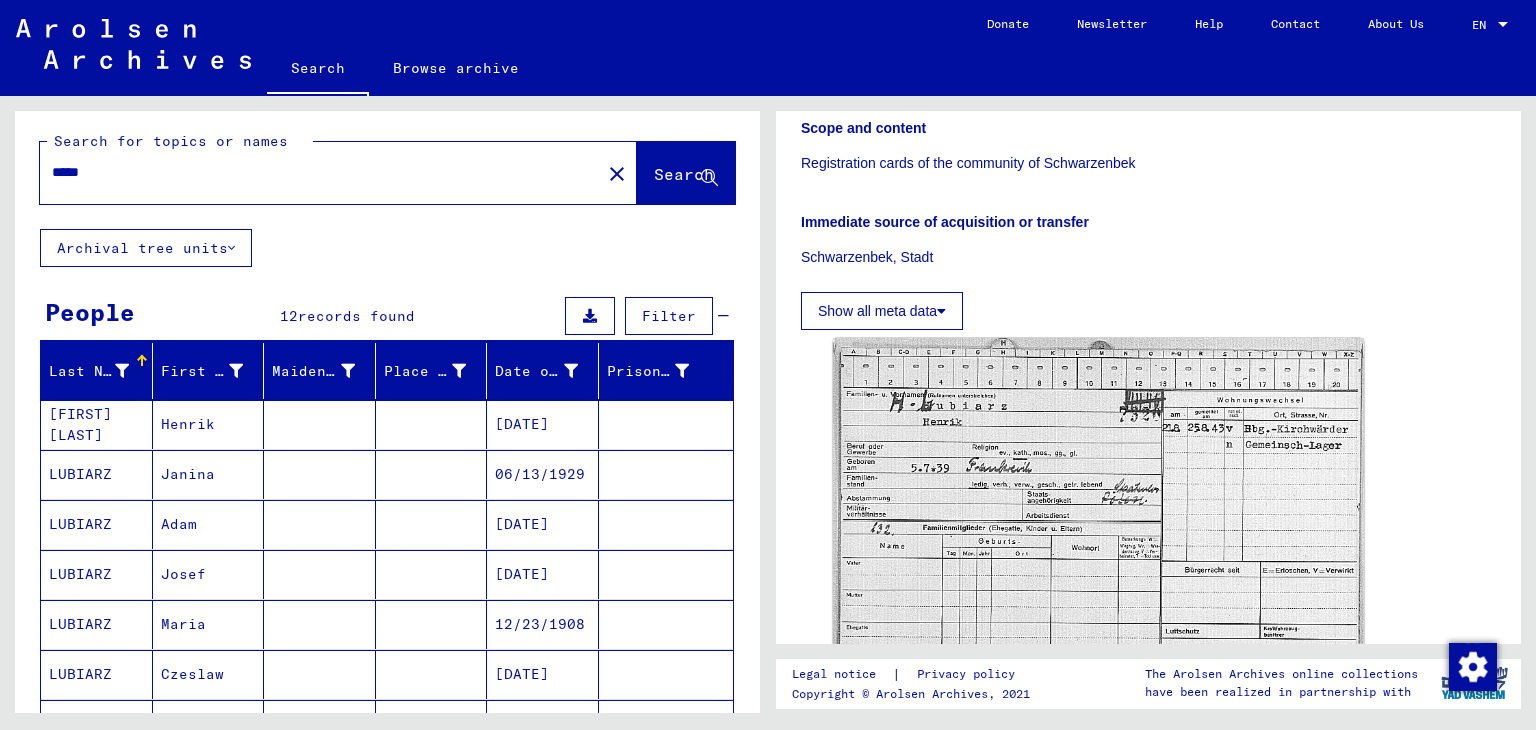 type on "*****" 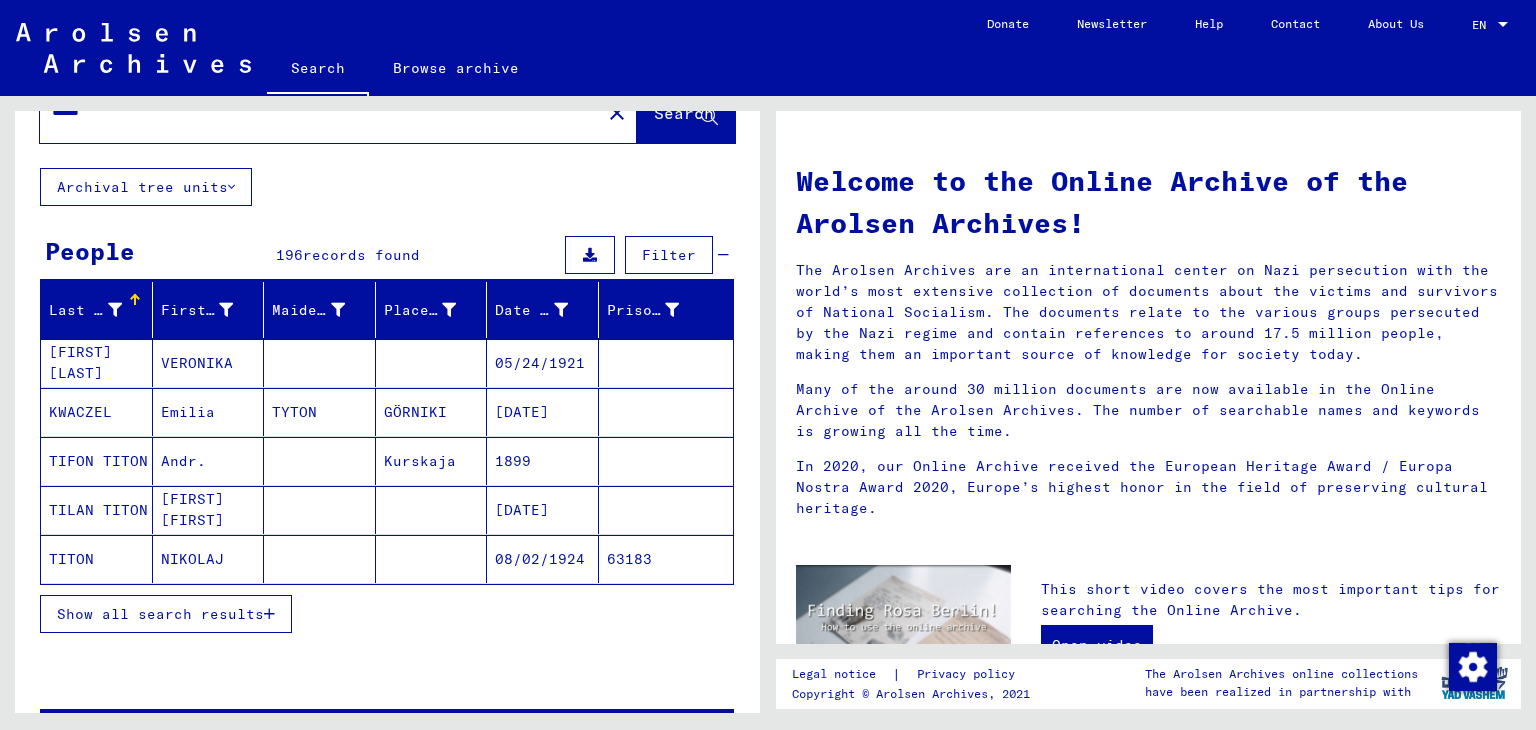 scroll, scrollTop: 100, scrollLeft: 0, axis: vertical 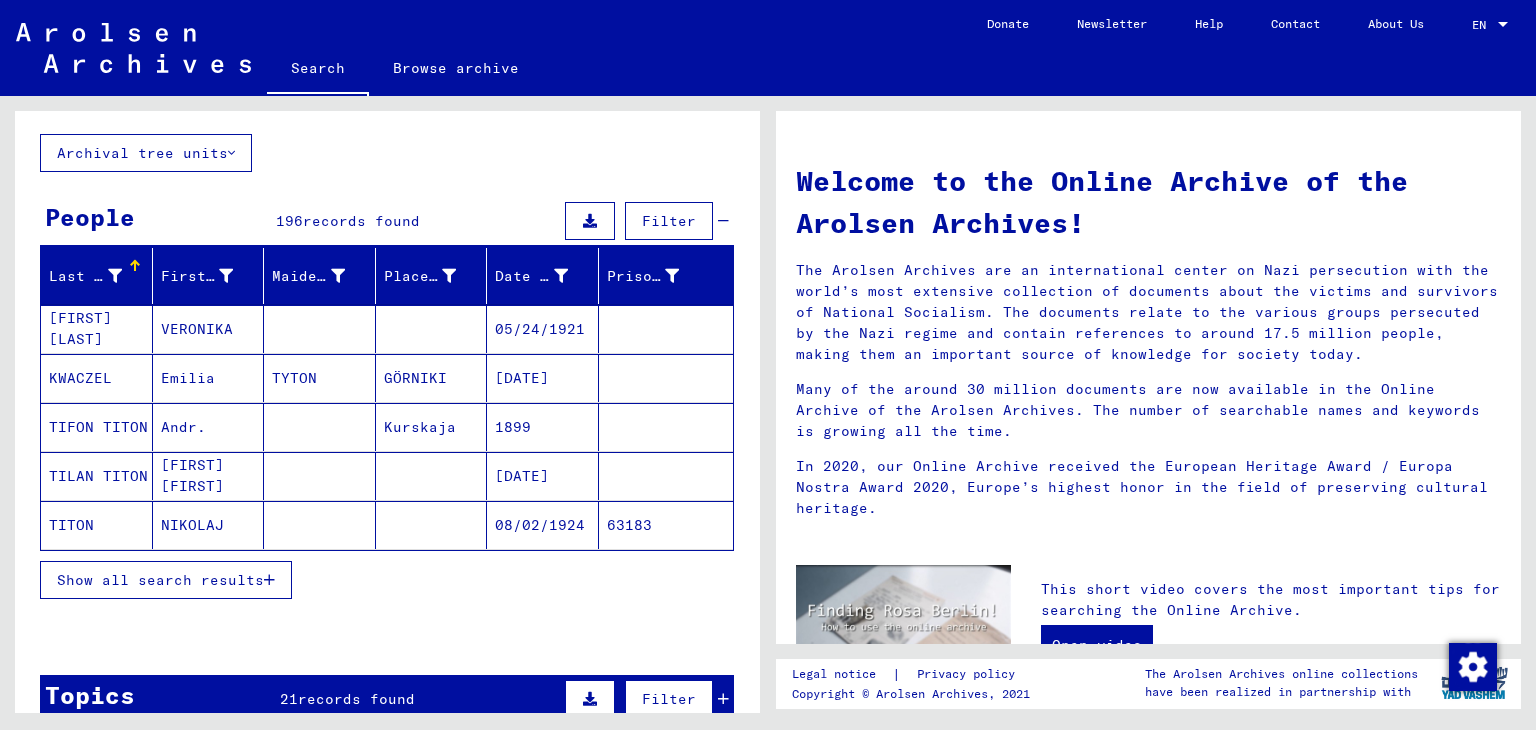 click on "[FIRST] [LAST]" at bounding box center [97, 378] 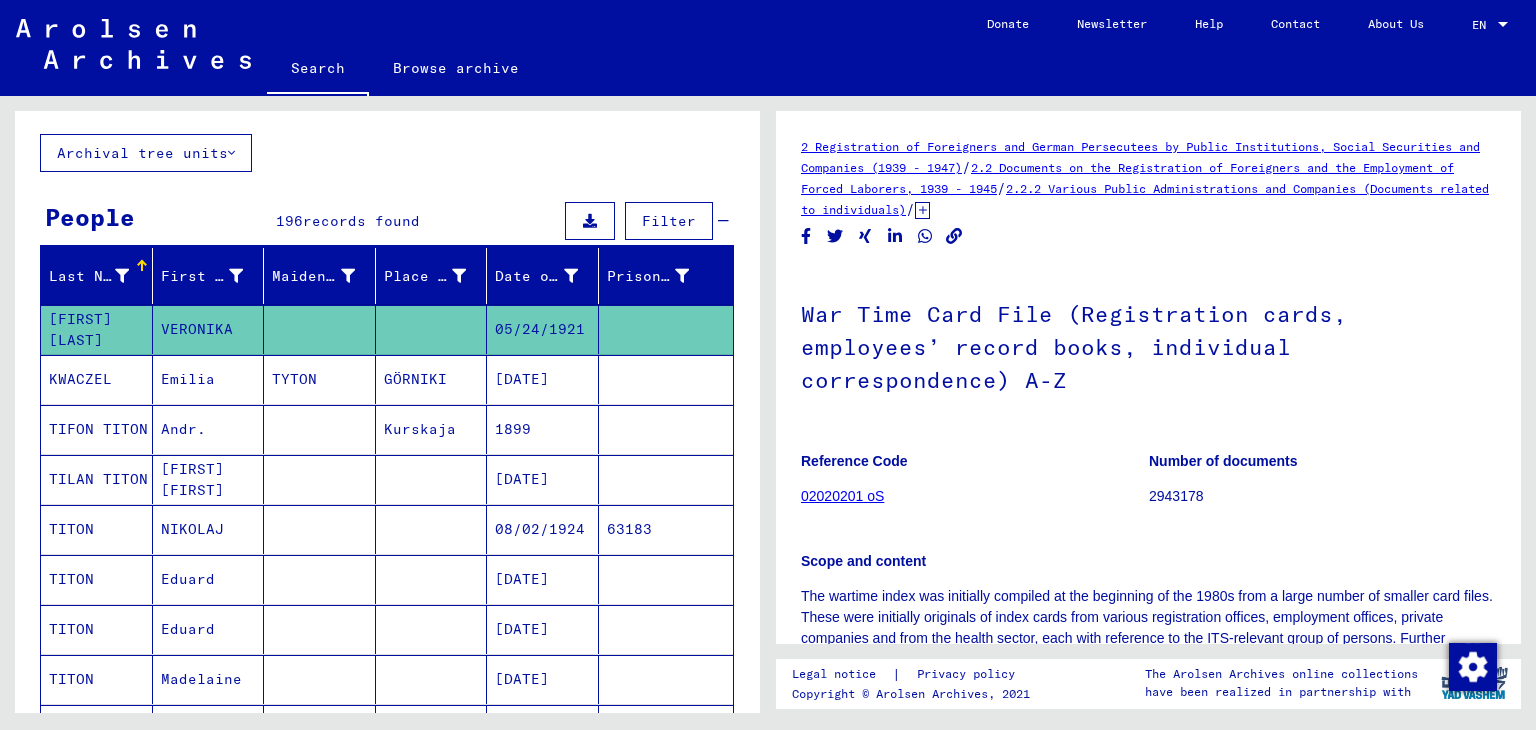 scroll, scrollTop: 0, scrollLeft: 0, axis: both 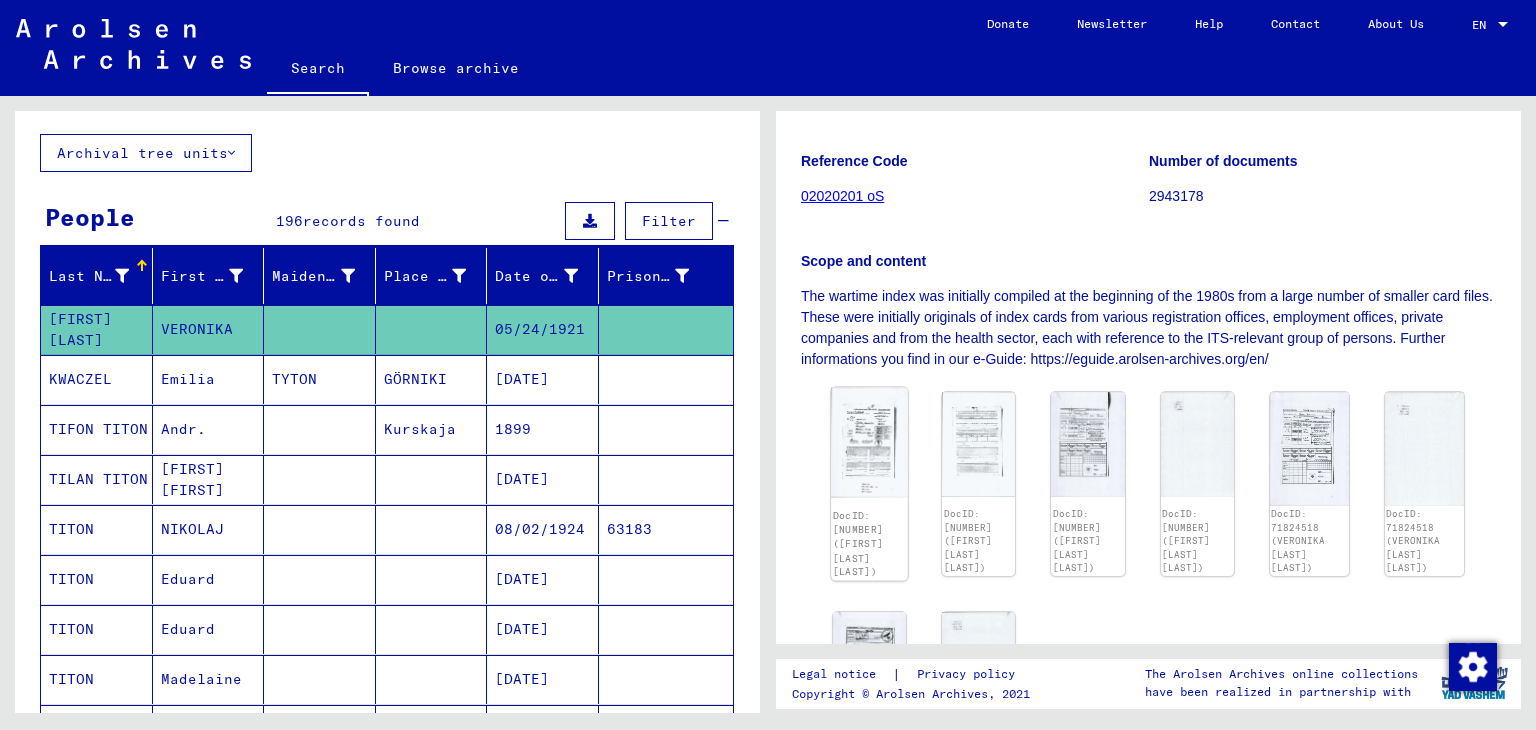 click 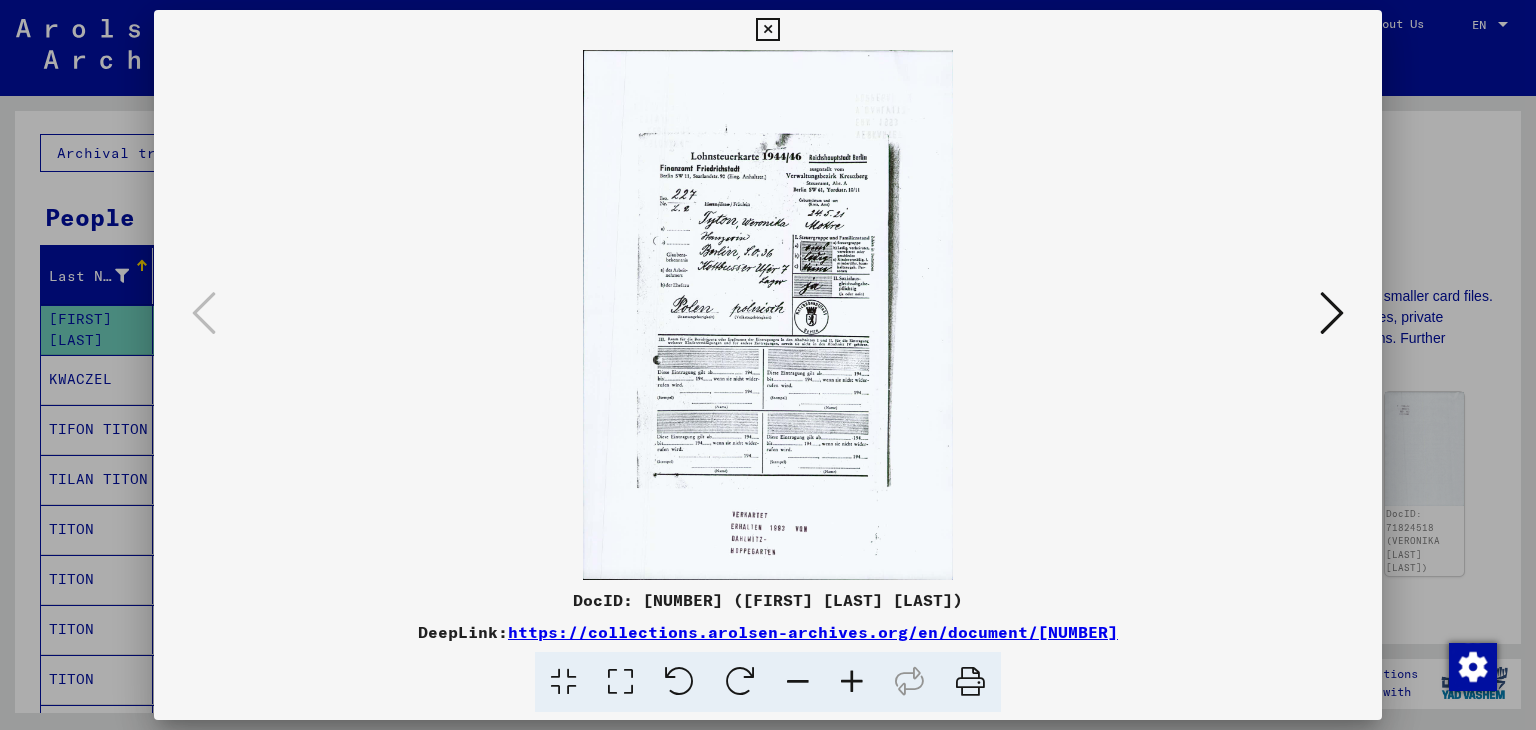 click at bounding box center (768, 315) 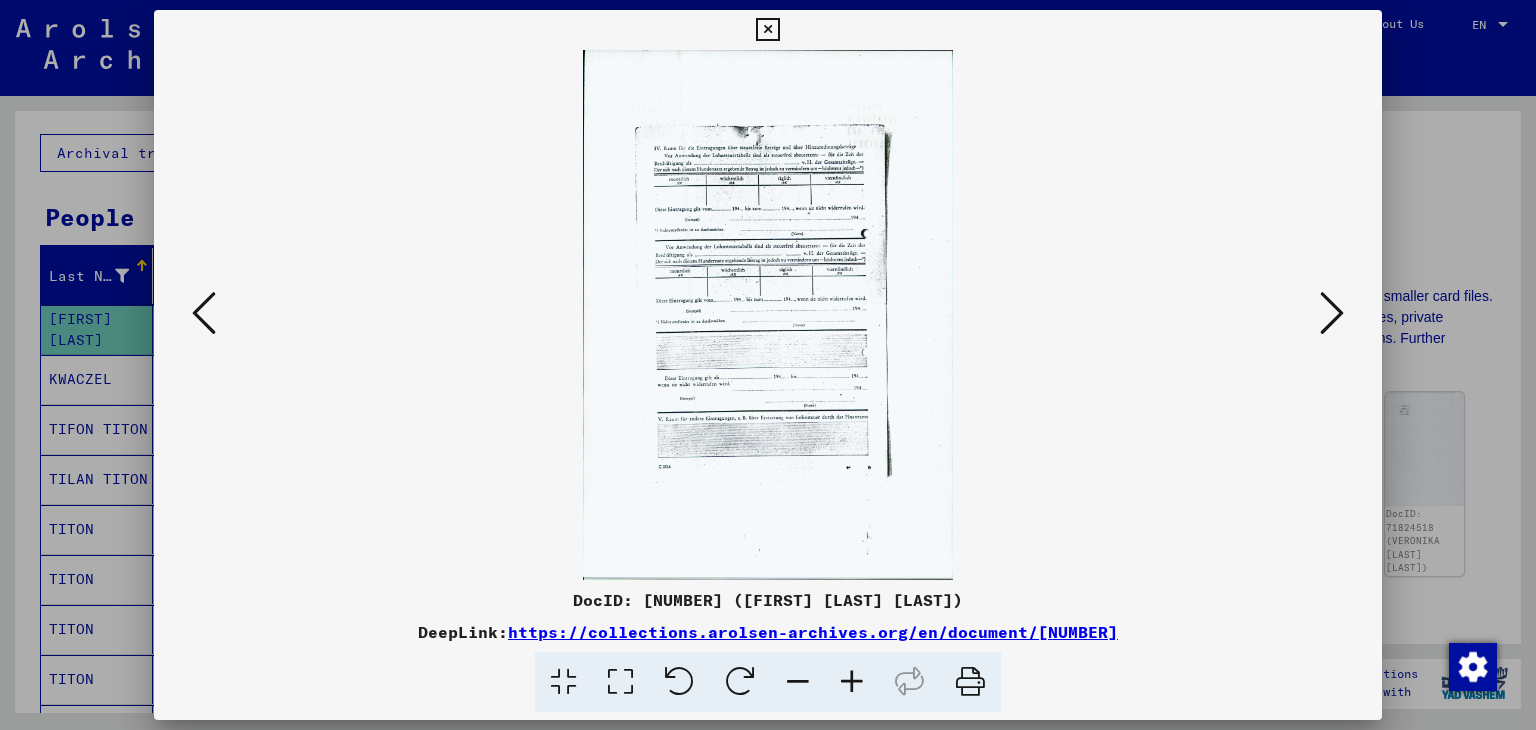 click at bounding box center [1332, 313] 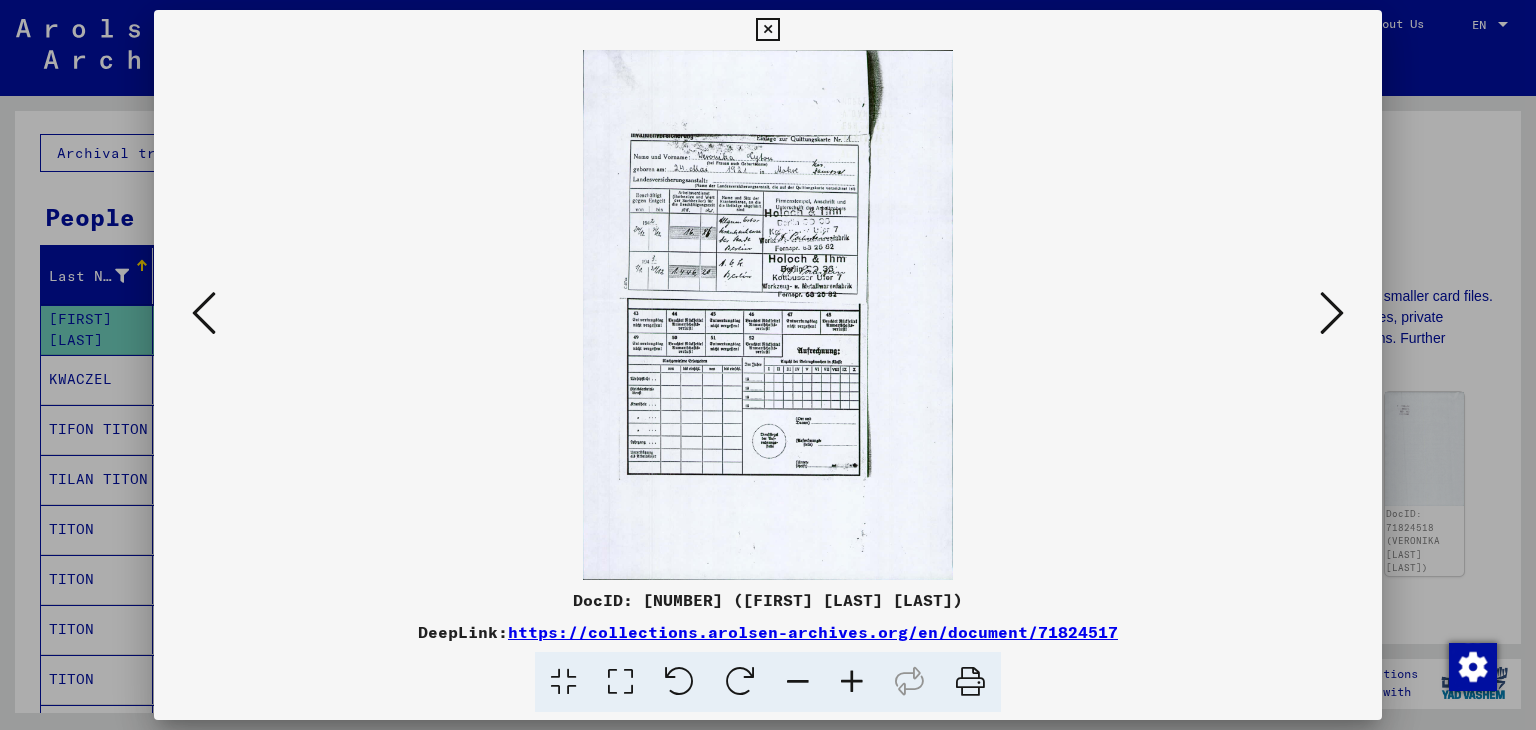 click at bounding box center (204, 313) 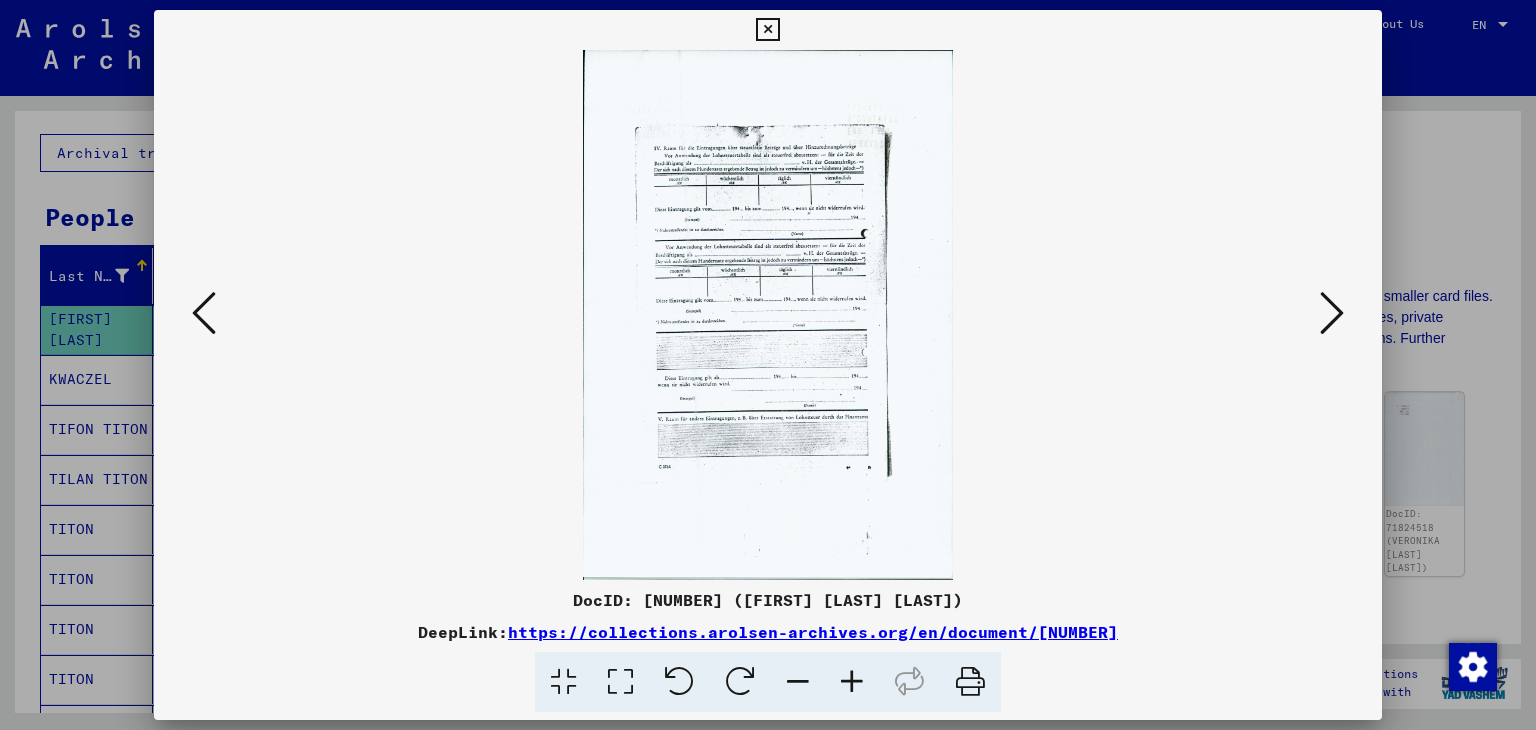 click at bounding box center [204, 313] 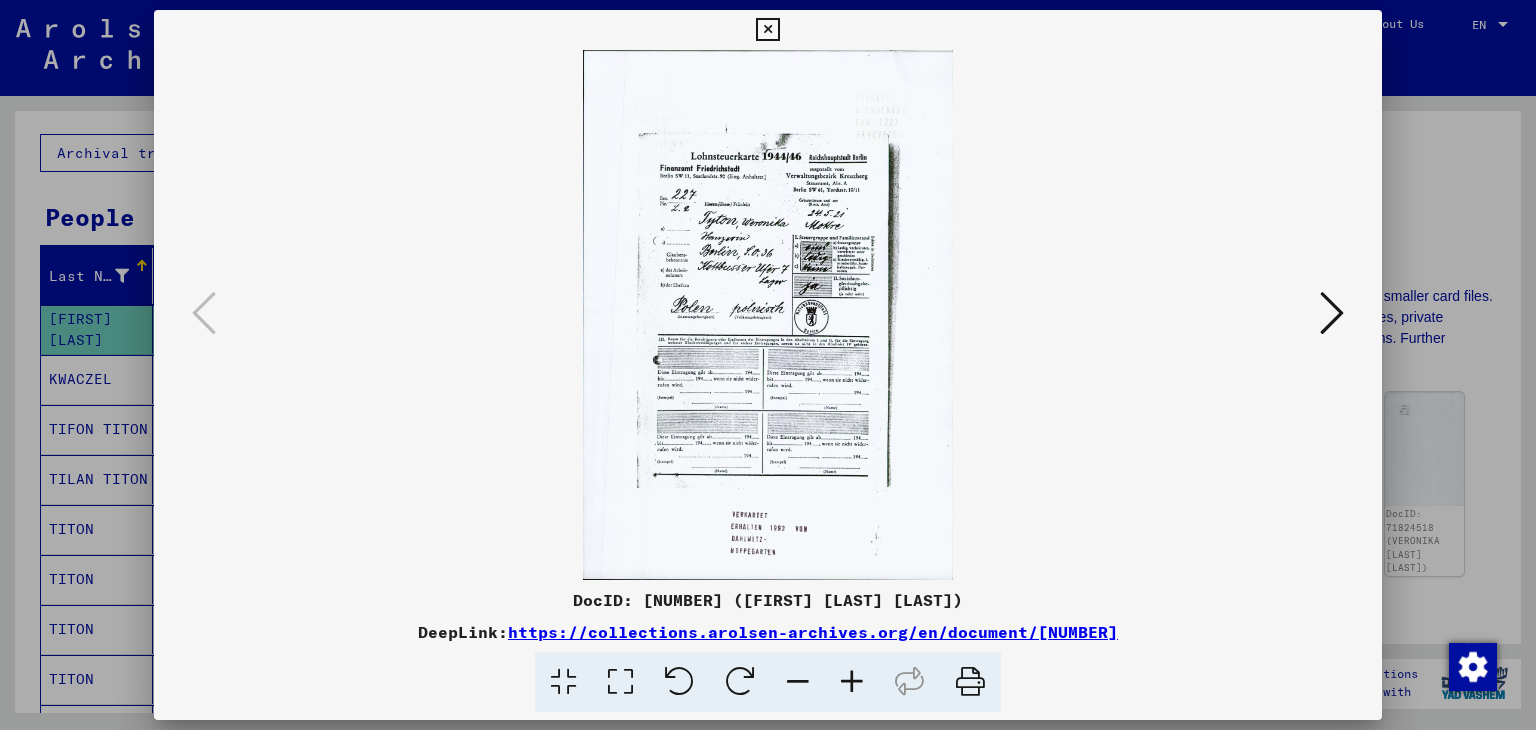 click at bounding box center (1332, 313) 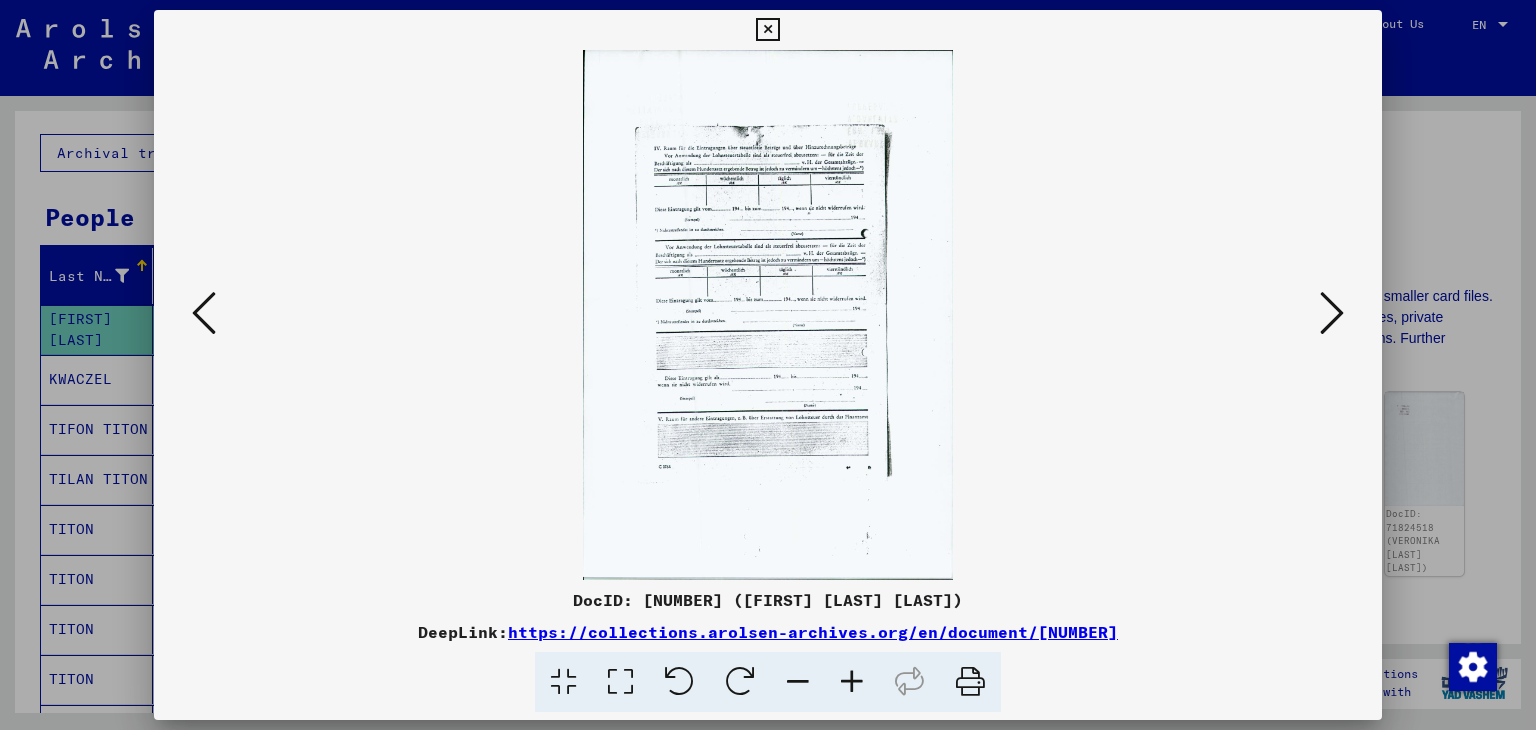 click at bounding box center (1332, 313) 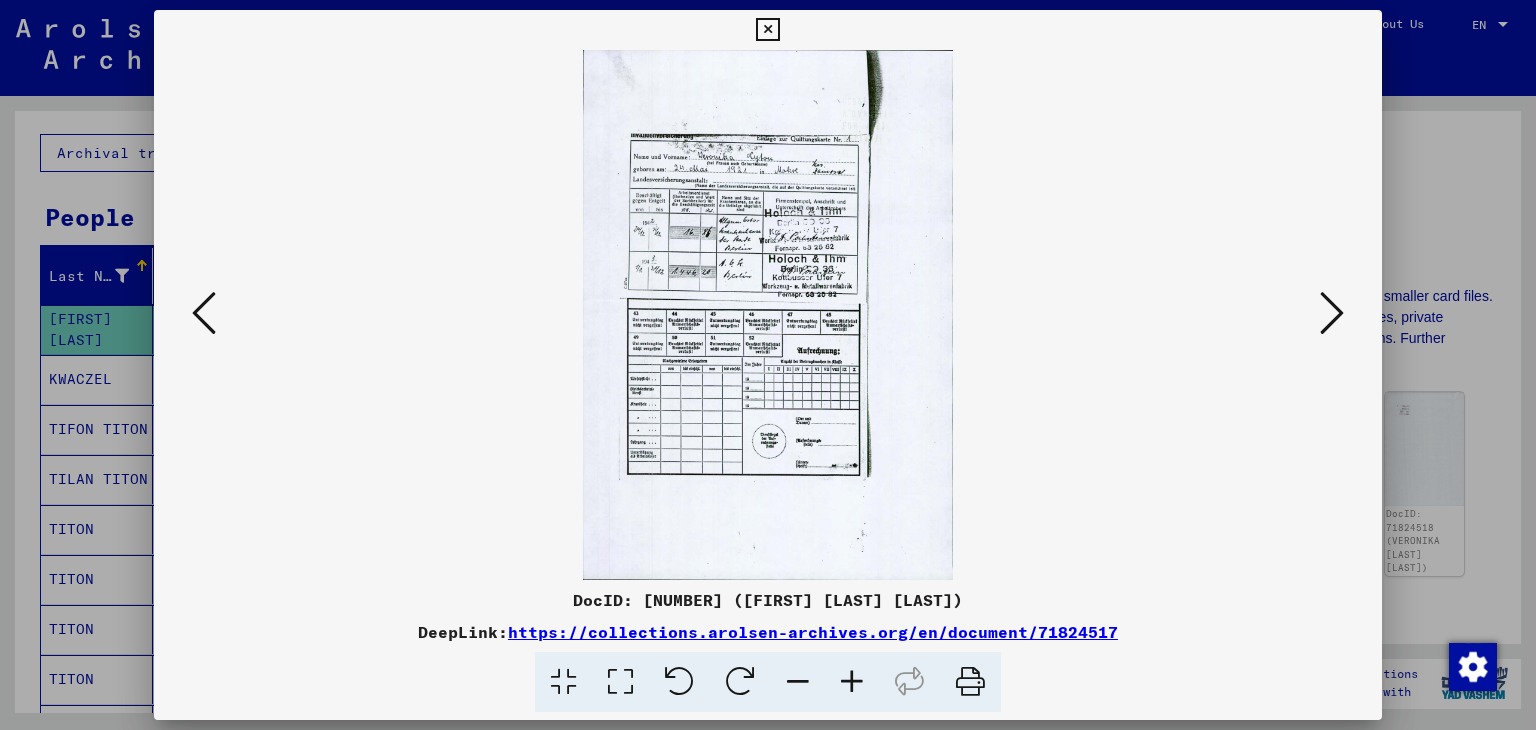 click at bounding box center (1332, 313) 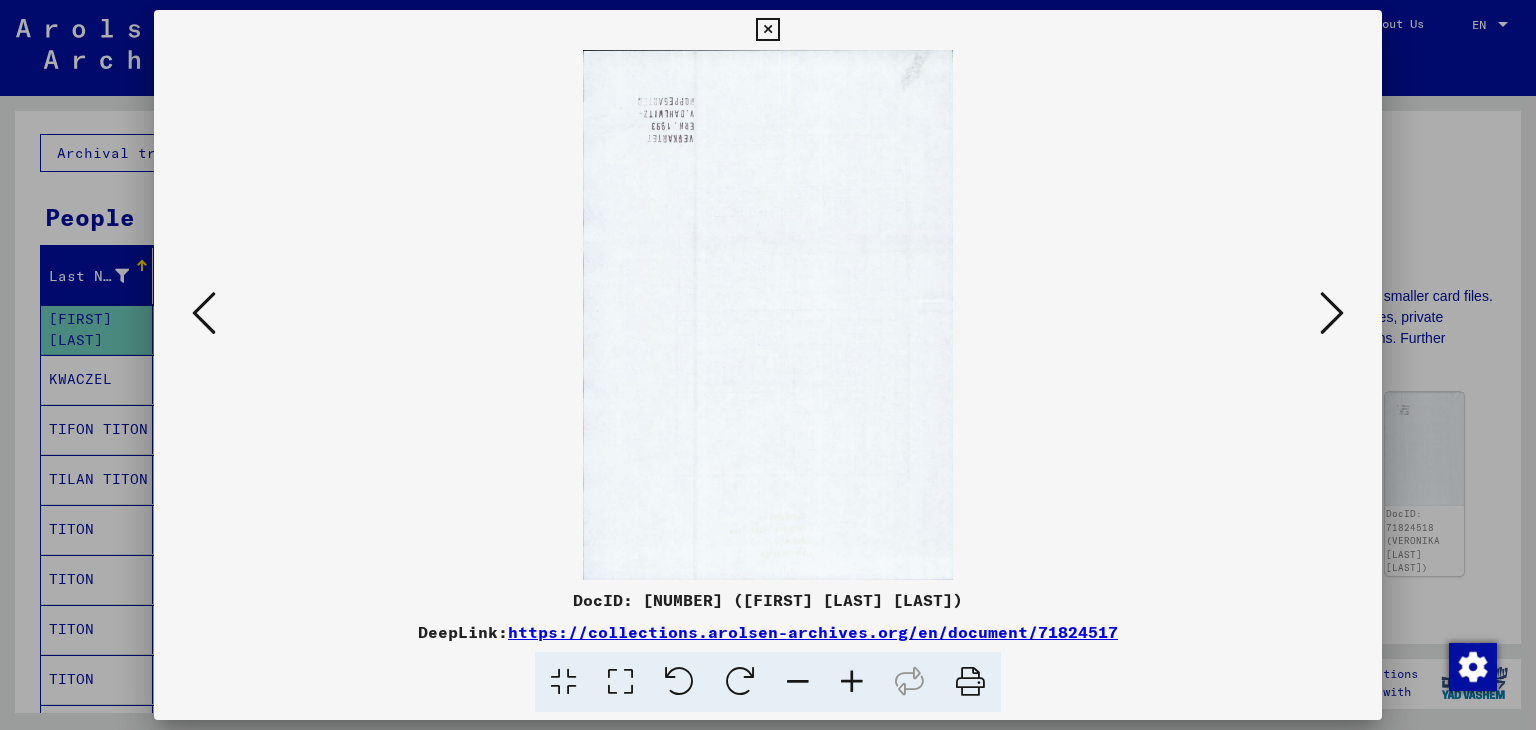 click at bounding box center (1332, 313) 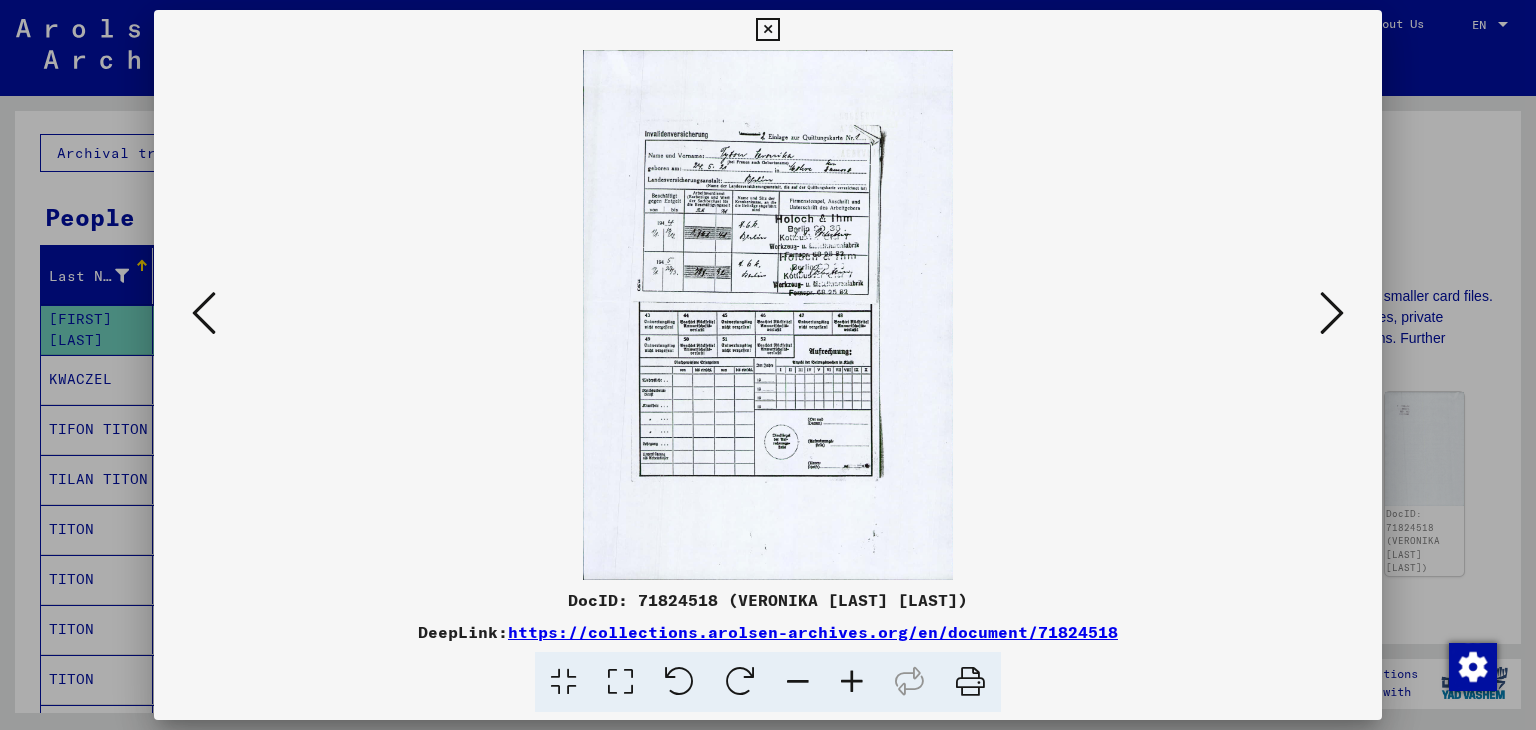 click at bounding box center [1332, 313] 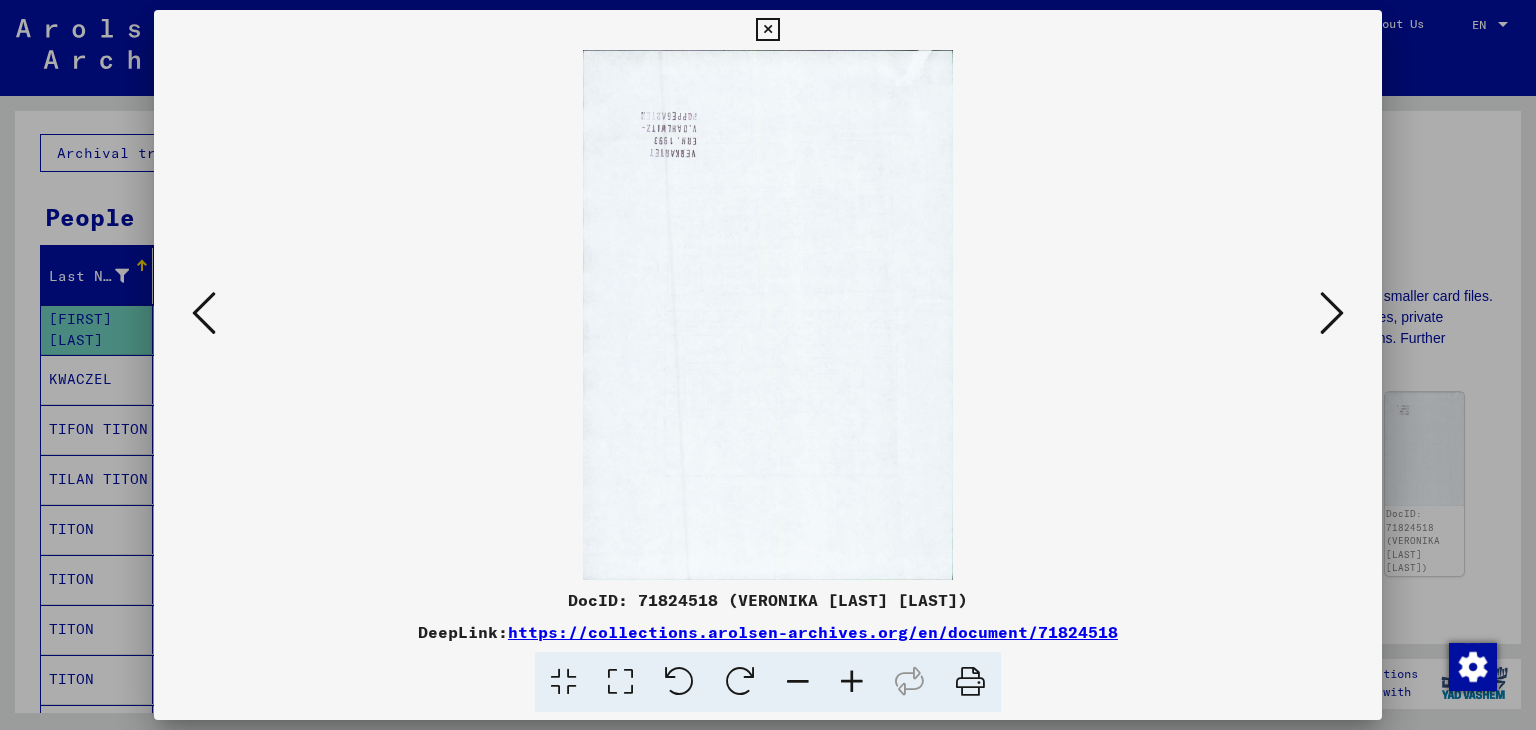 click at bounding box center (1332, 313) 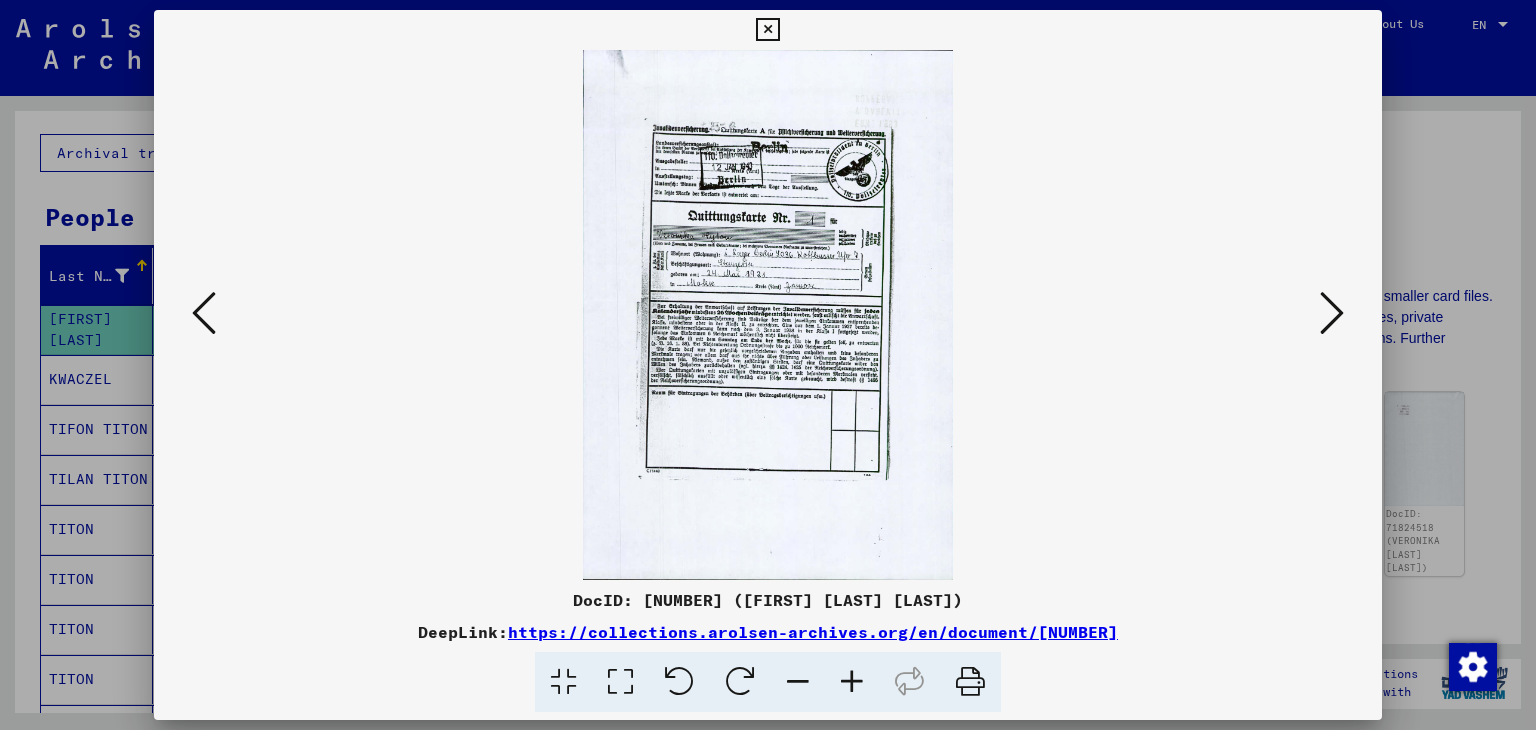 click at bounding box center [768, 315] 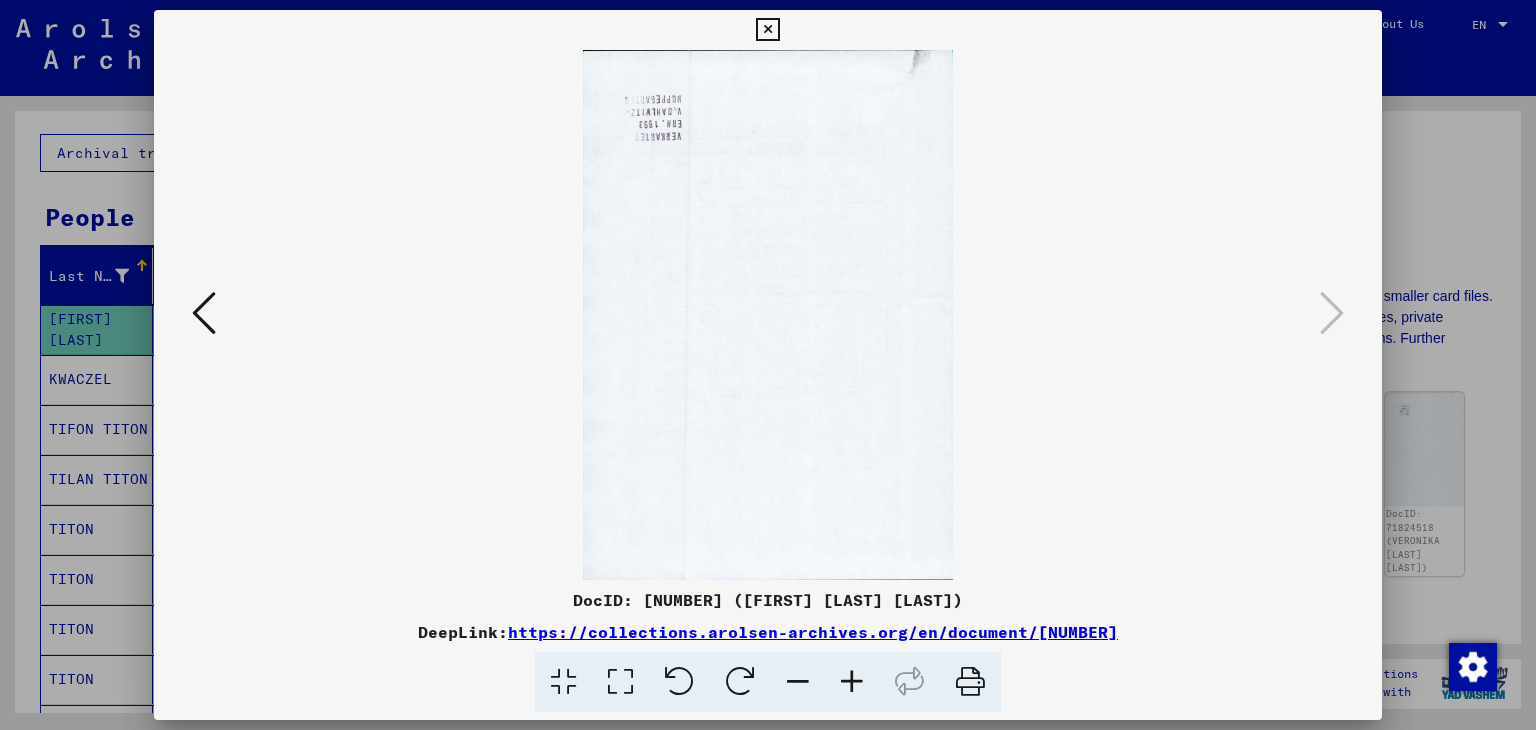 click at bounding box center (767, 30) 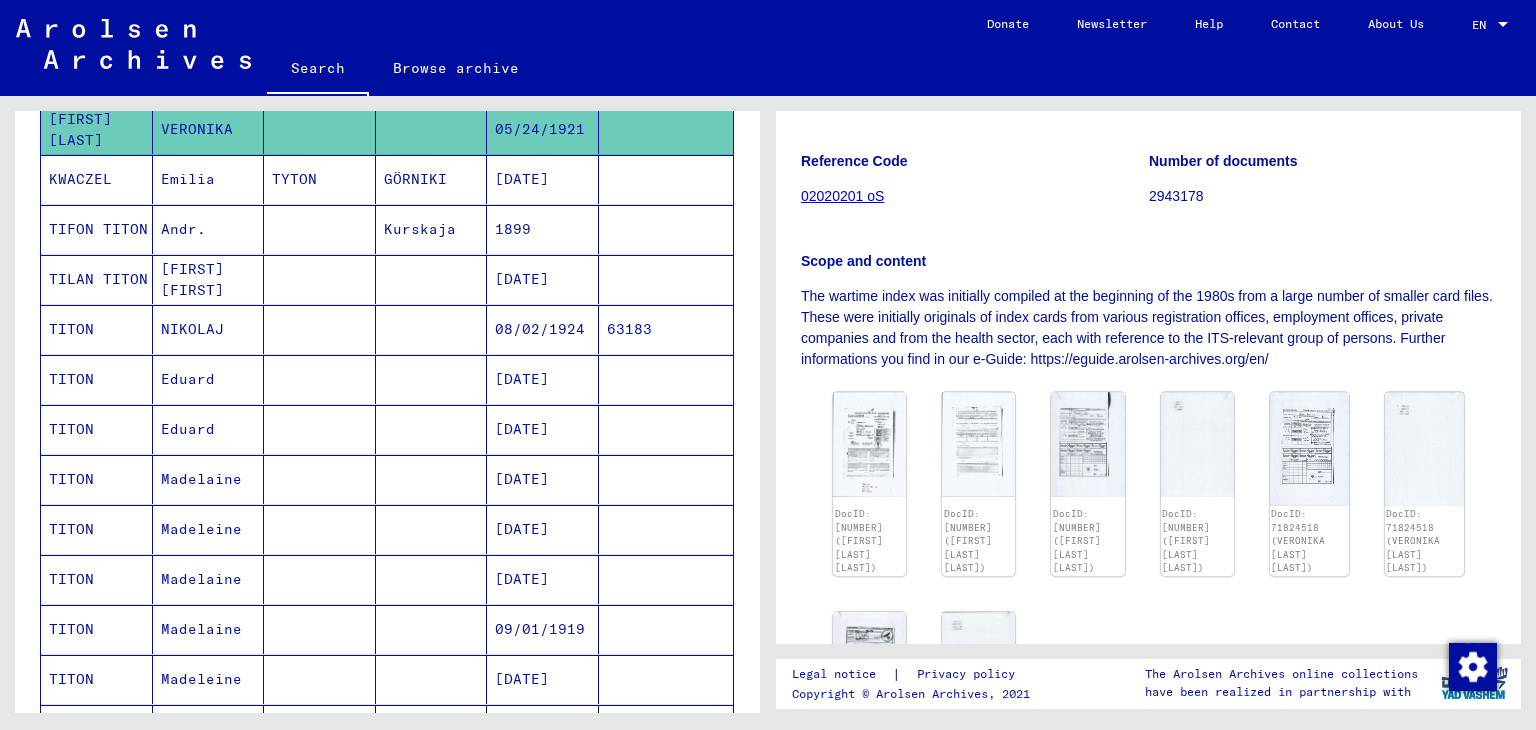 scroll, scrollTop: 500, scrollLeft: 0, axis: vertical 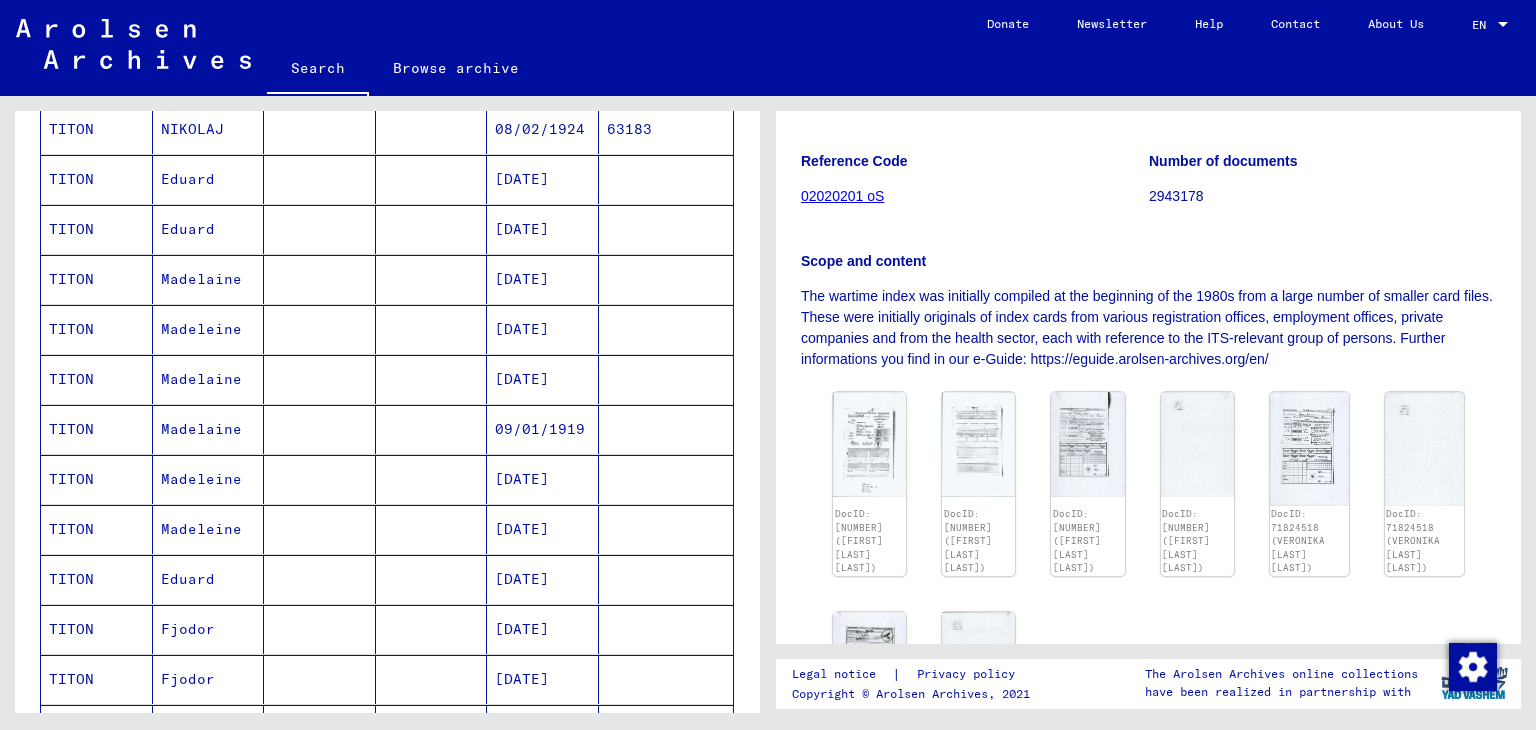 click on "TITON" at bounding box center [97, 329] 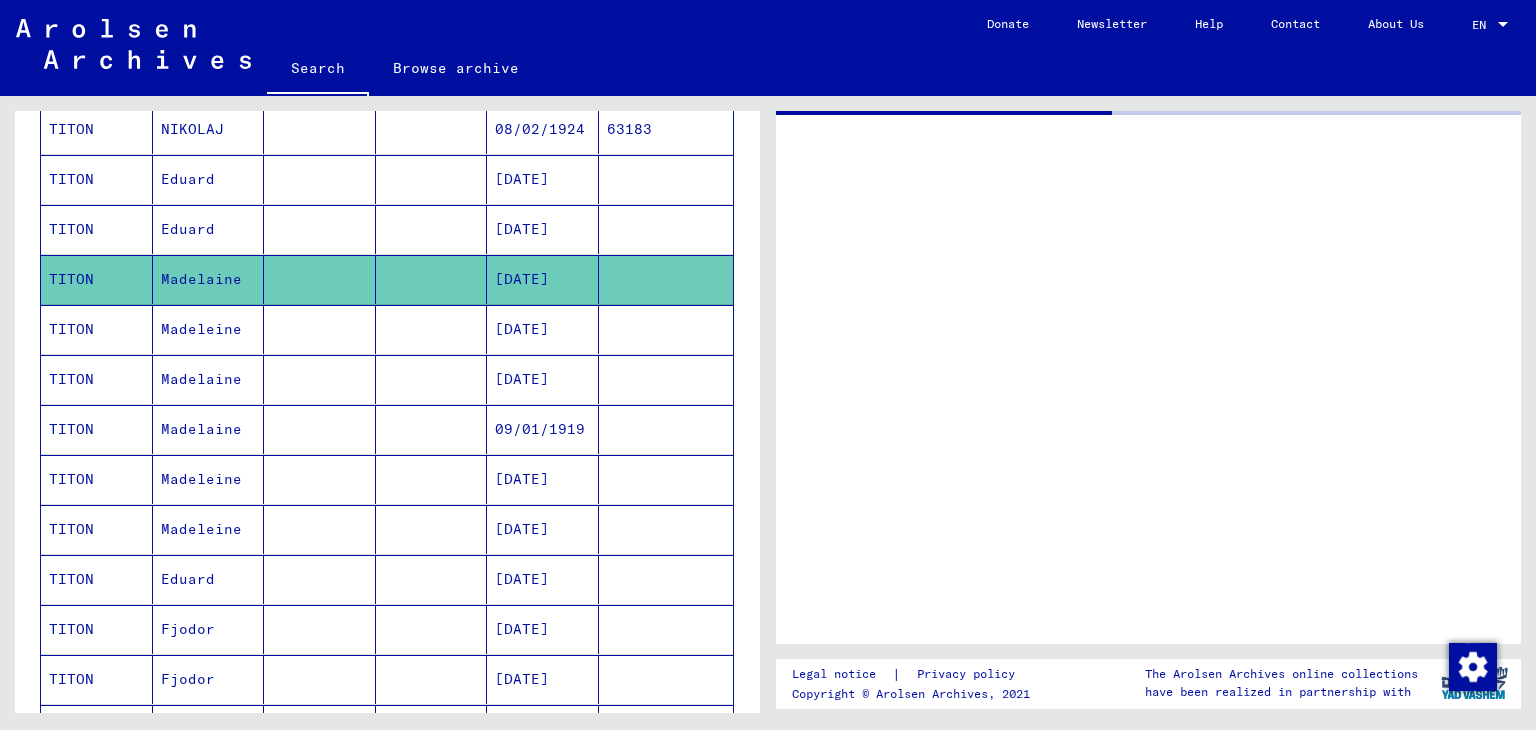 scroll, scrollTop: 0, scrollLeft: 0, axis: both 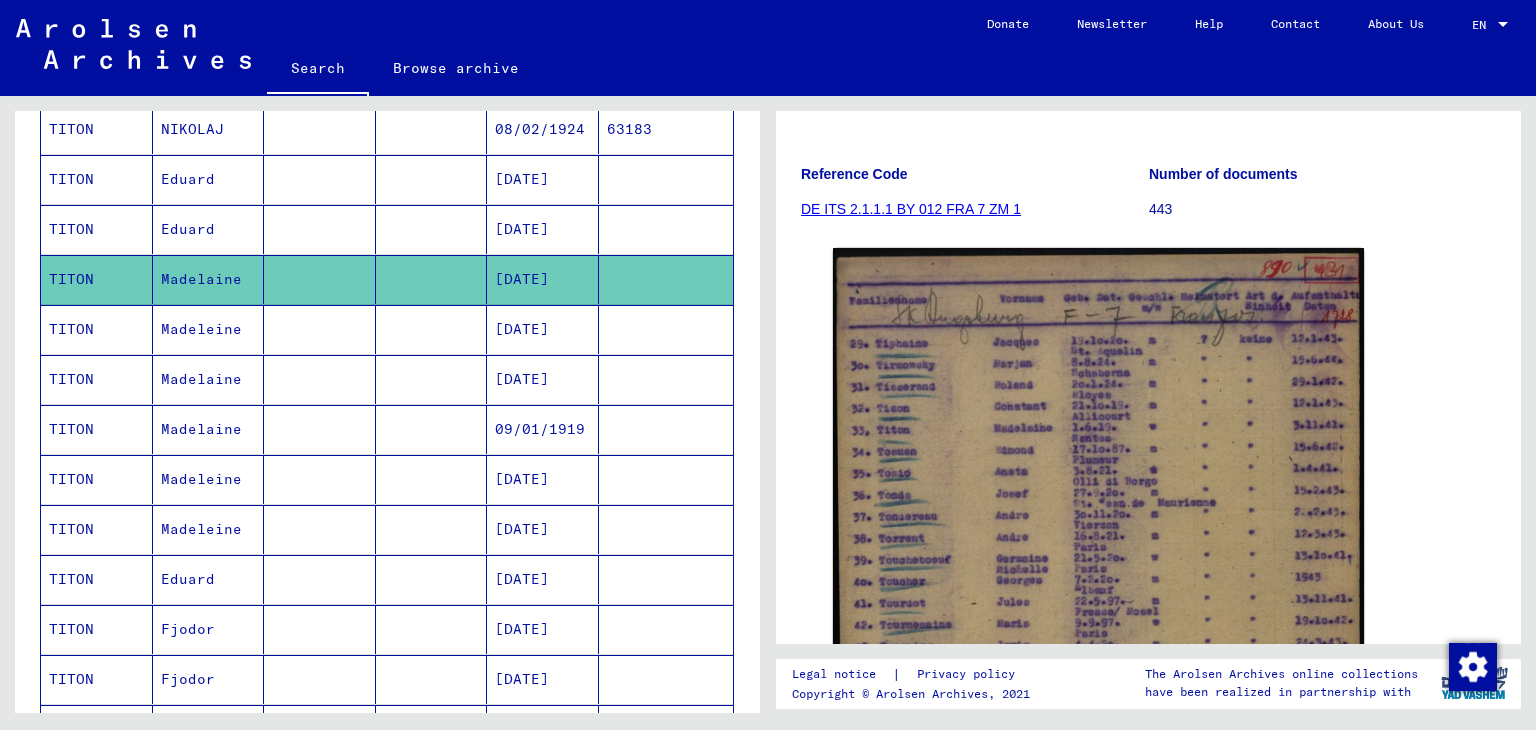 click on "TITON" at bounding box center [97, 379] 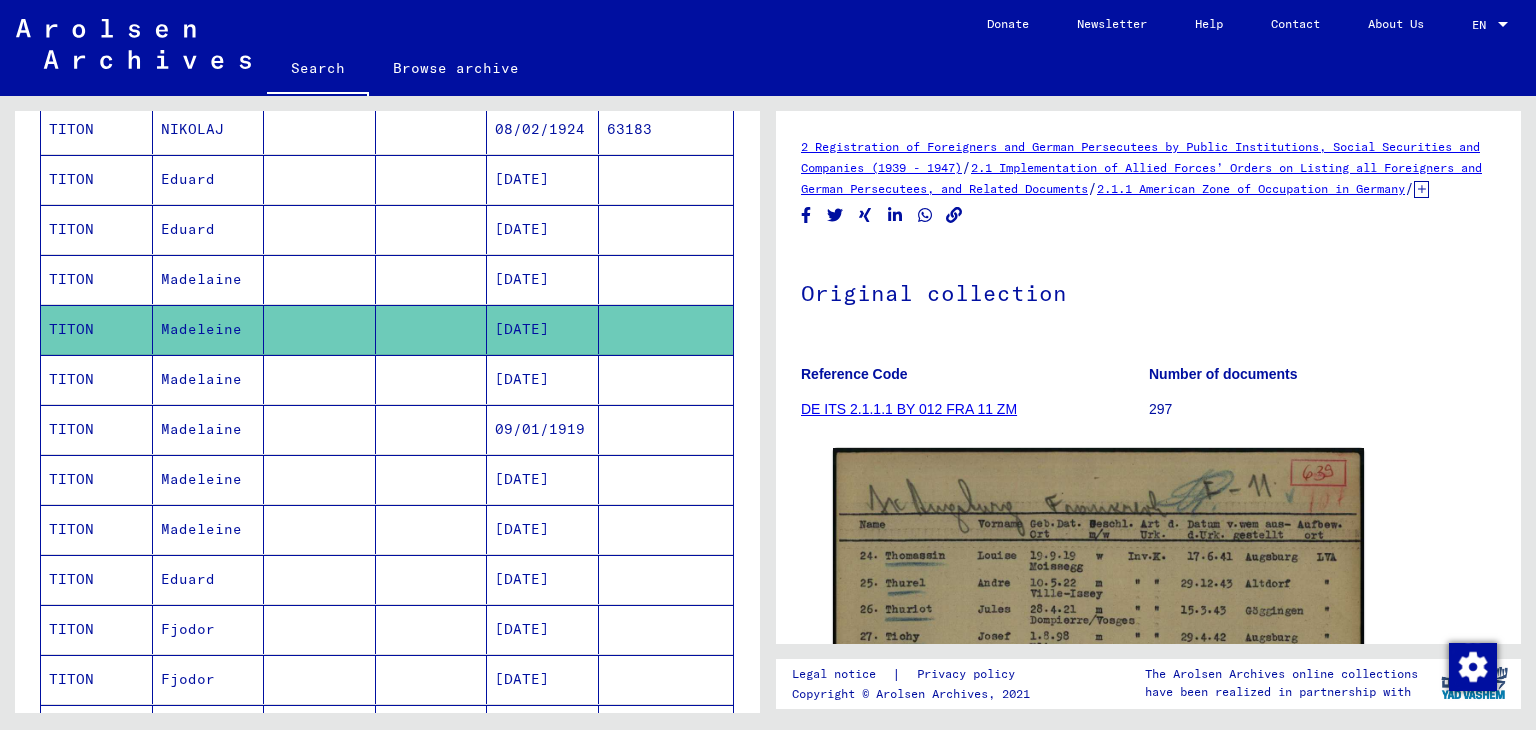 scroll, scrollTop: 0, scrollLeft: 0, axis: both 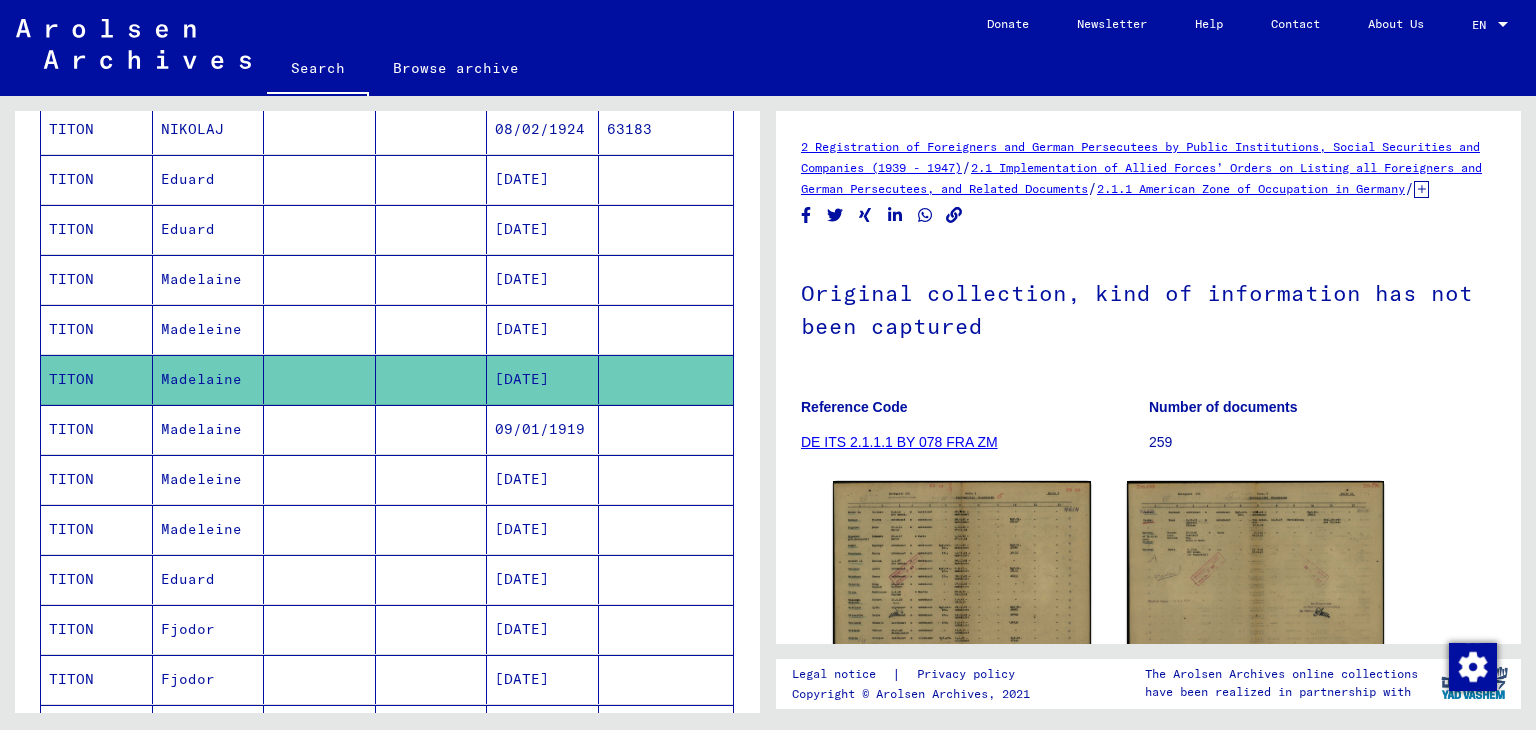 click on "TITON" at bounding box center (97, 479) 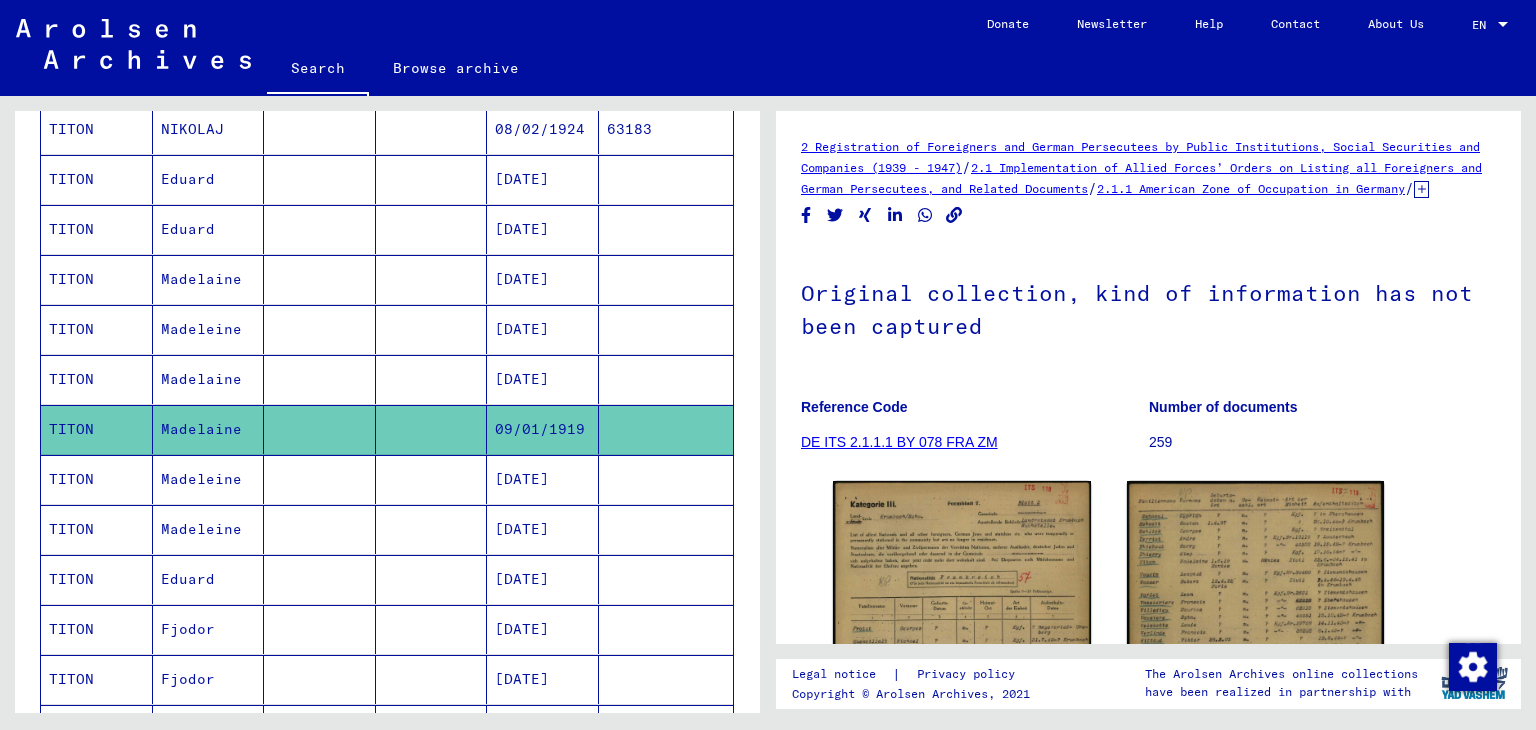scroll, scrollTop: 0, scrollLeft: 0, axis: both 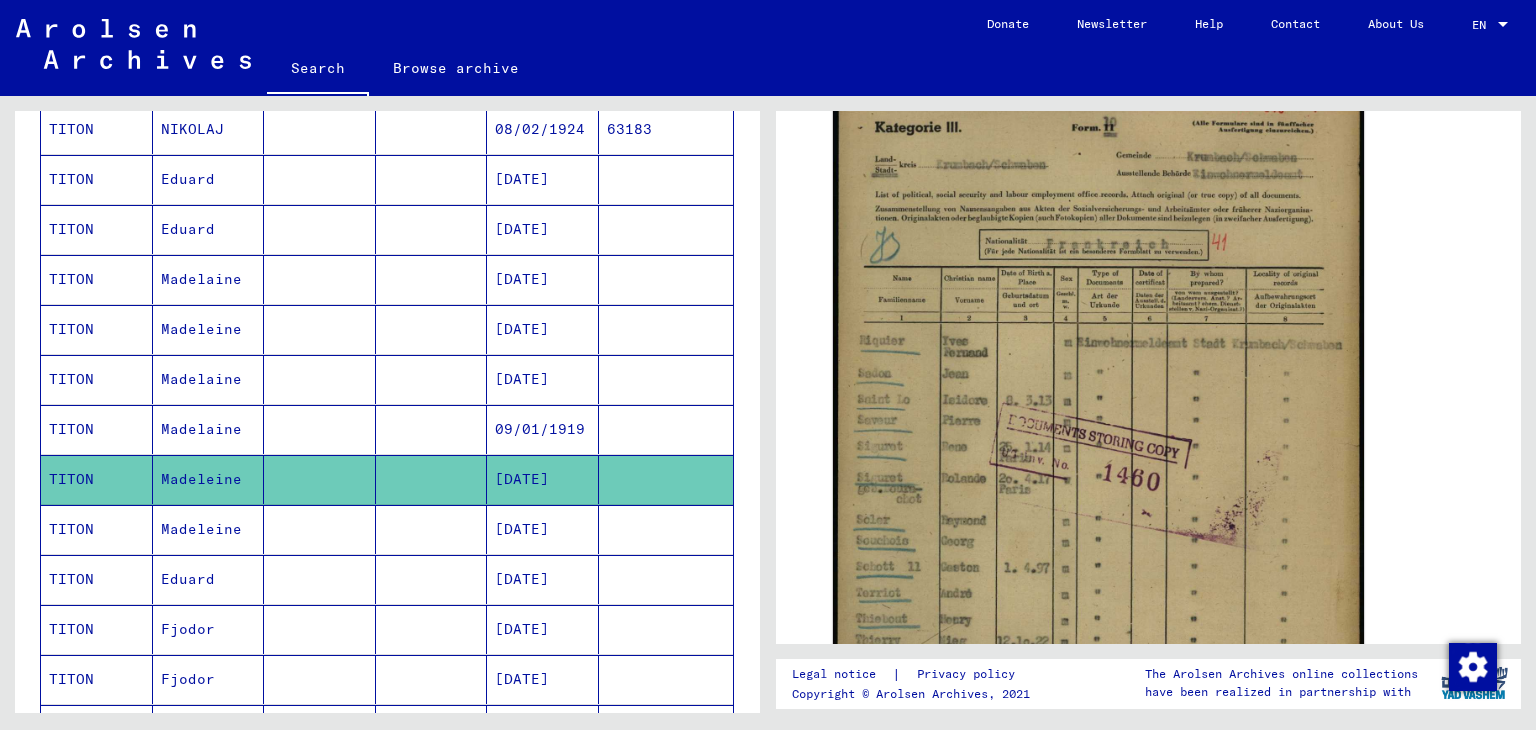 click on "TITON" at bounding box center (97, 579) 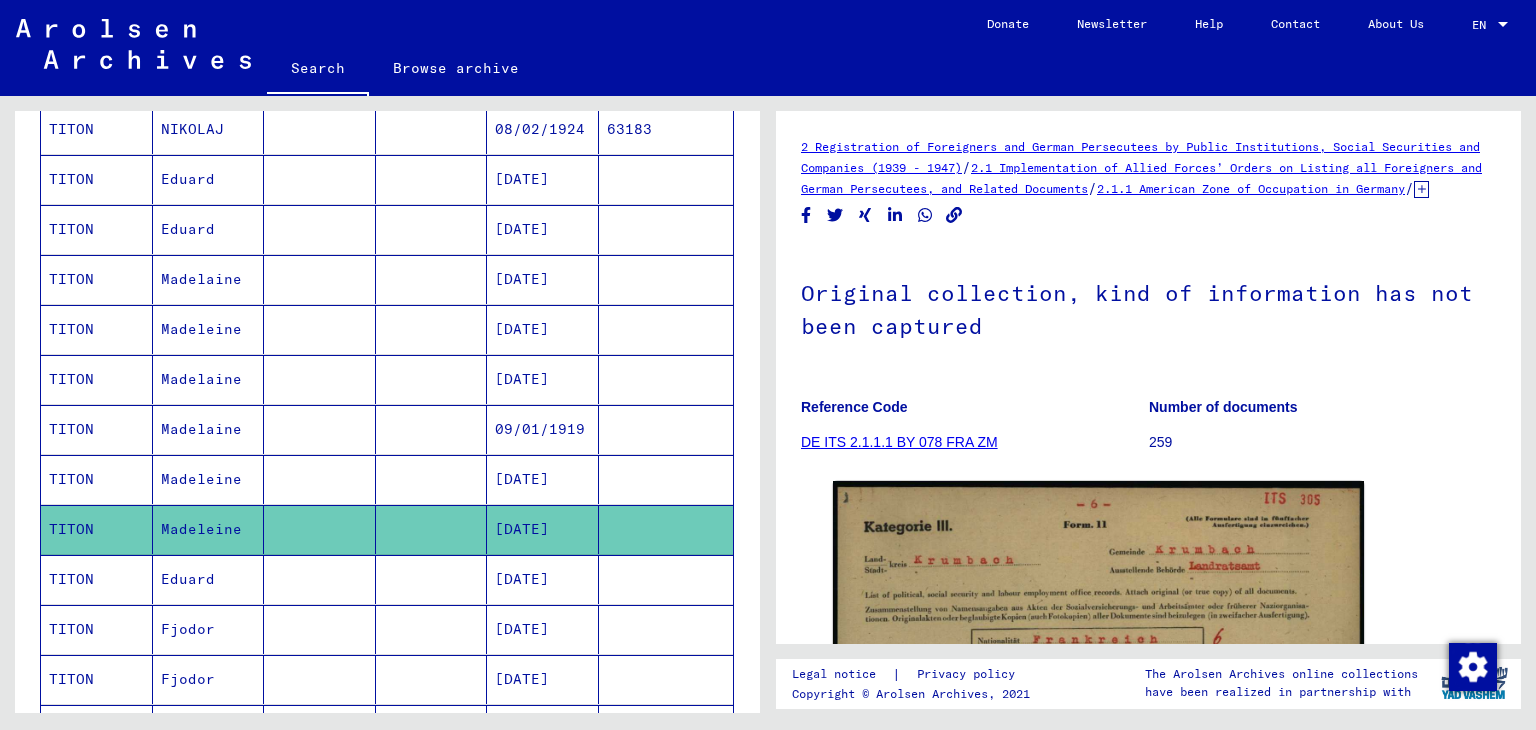 scroll, scrollTop: 0, scrollLeft: 0, axis: both 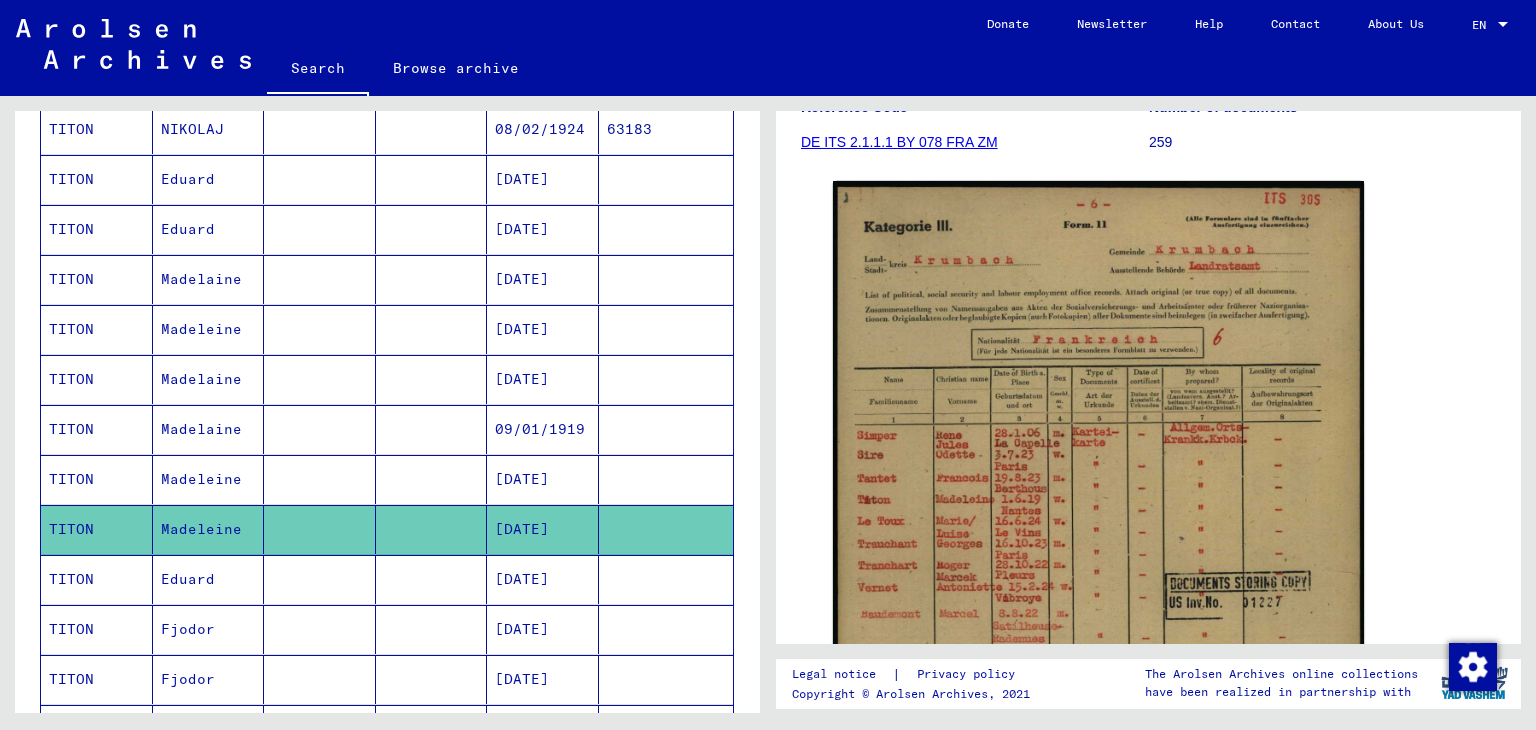 click on "TITON" at bounding box center (97, 629) 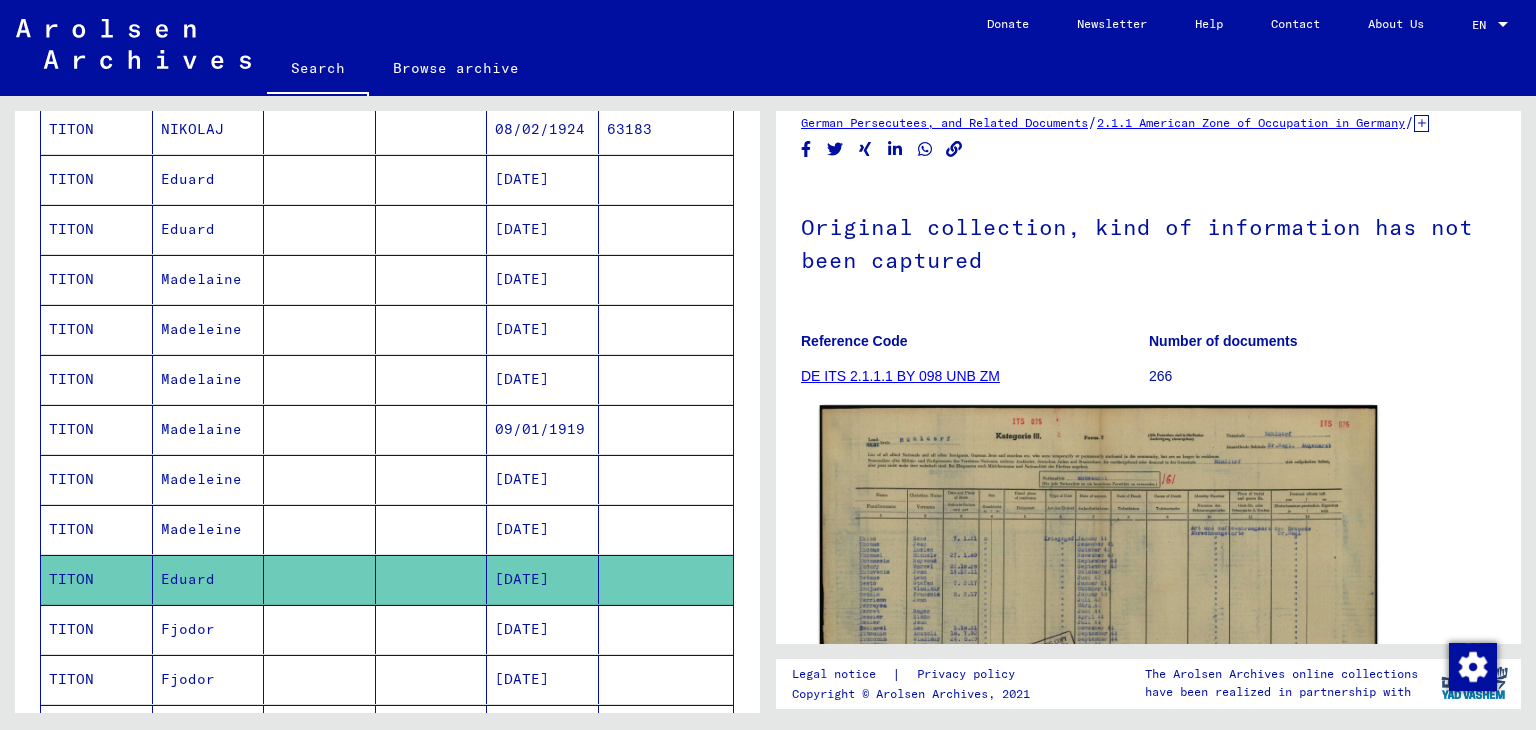 scroll, scrollTop: 100, scrollLeft: 0, axis: vertical 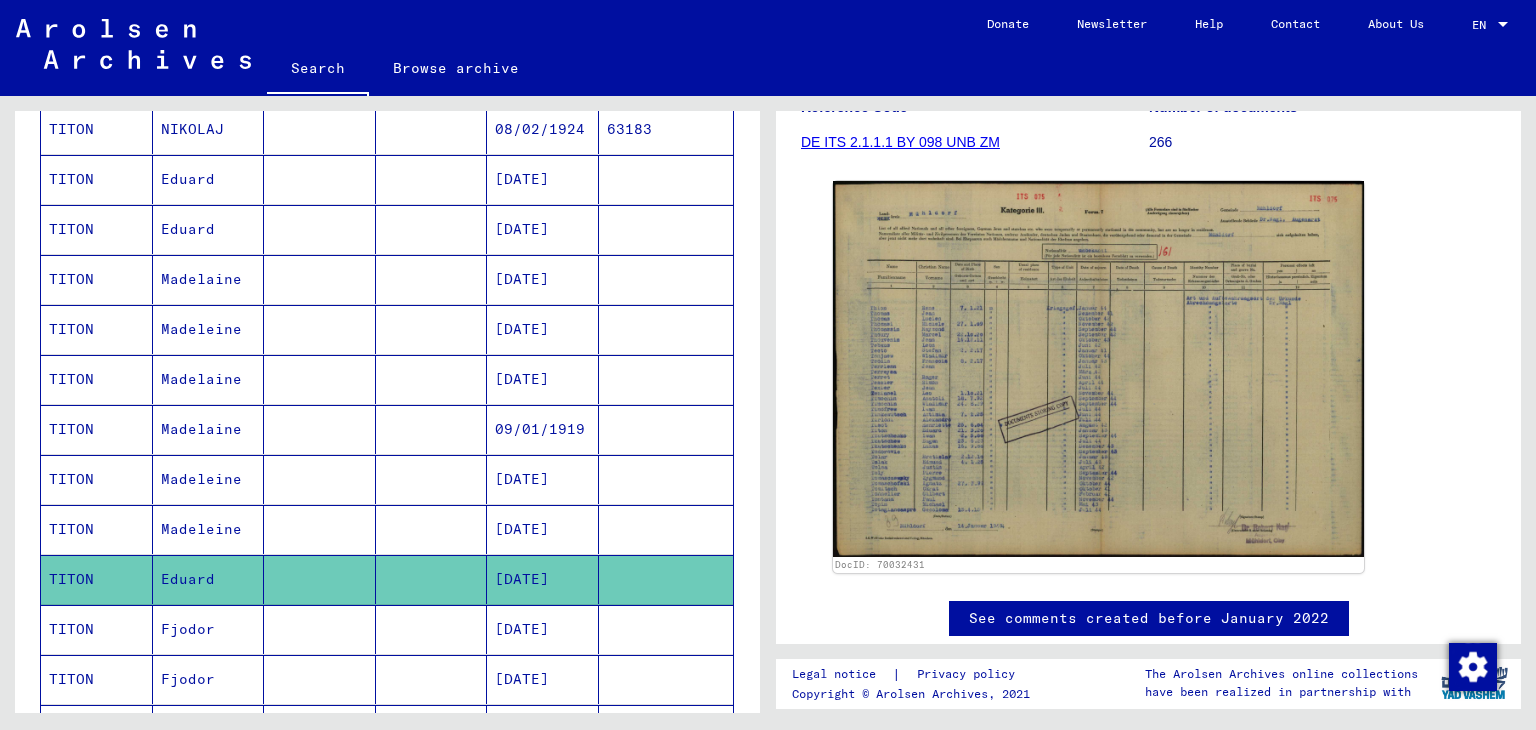 click 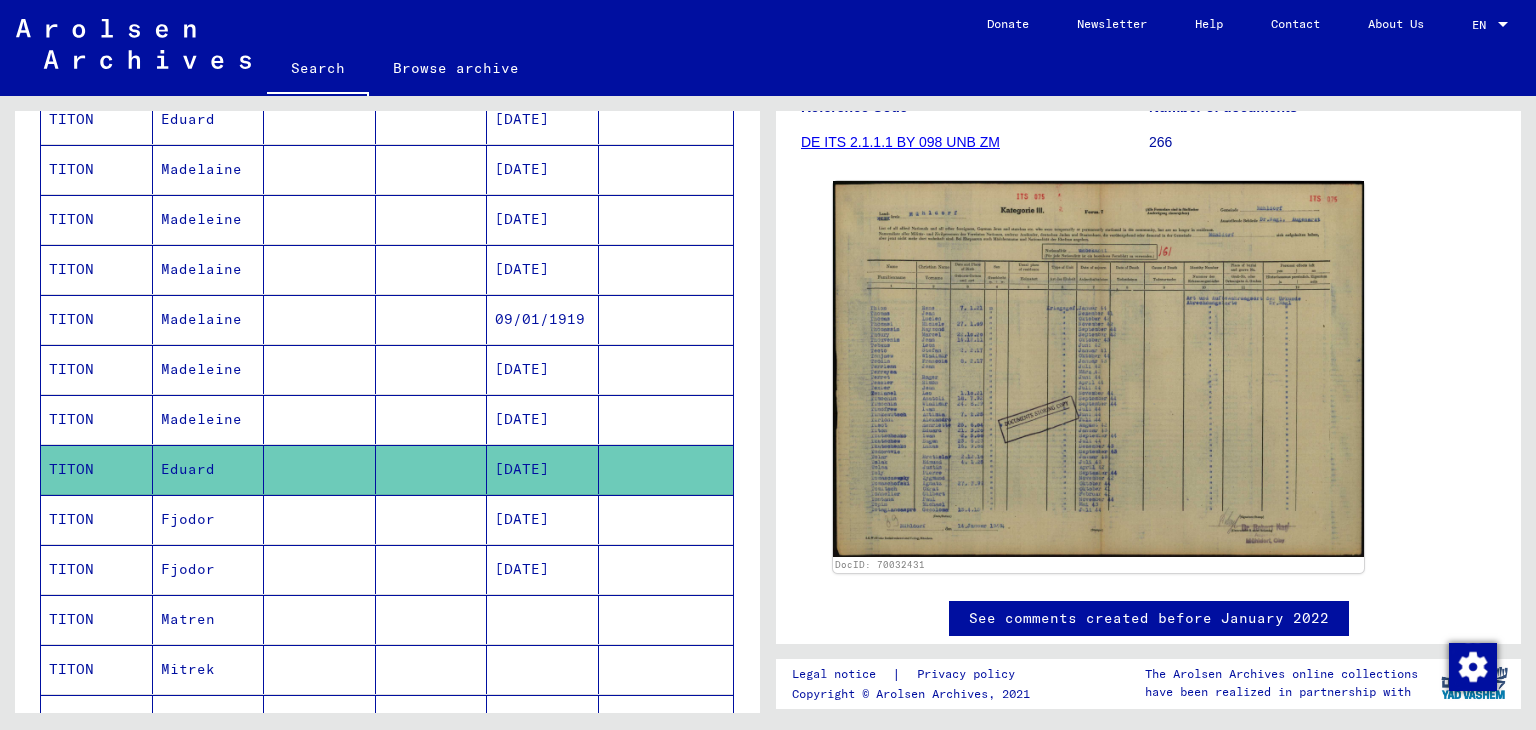 scroll, scrollTop: 800, scrollLeft: 0, axis: vertical 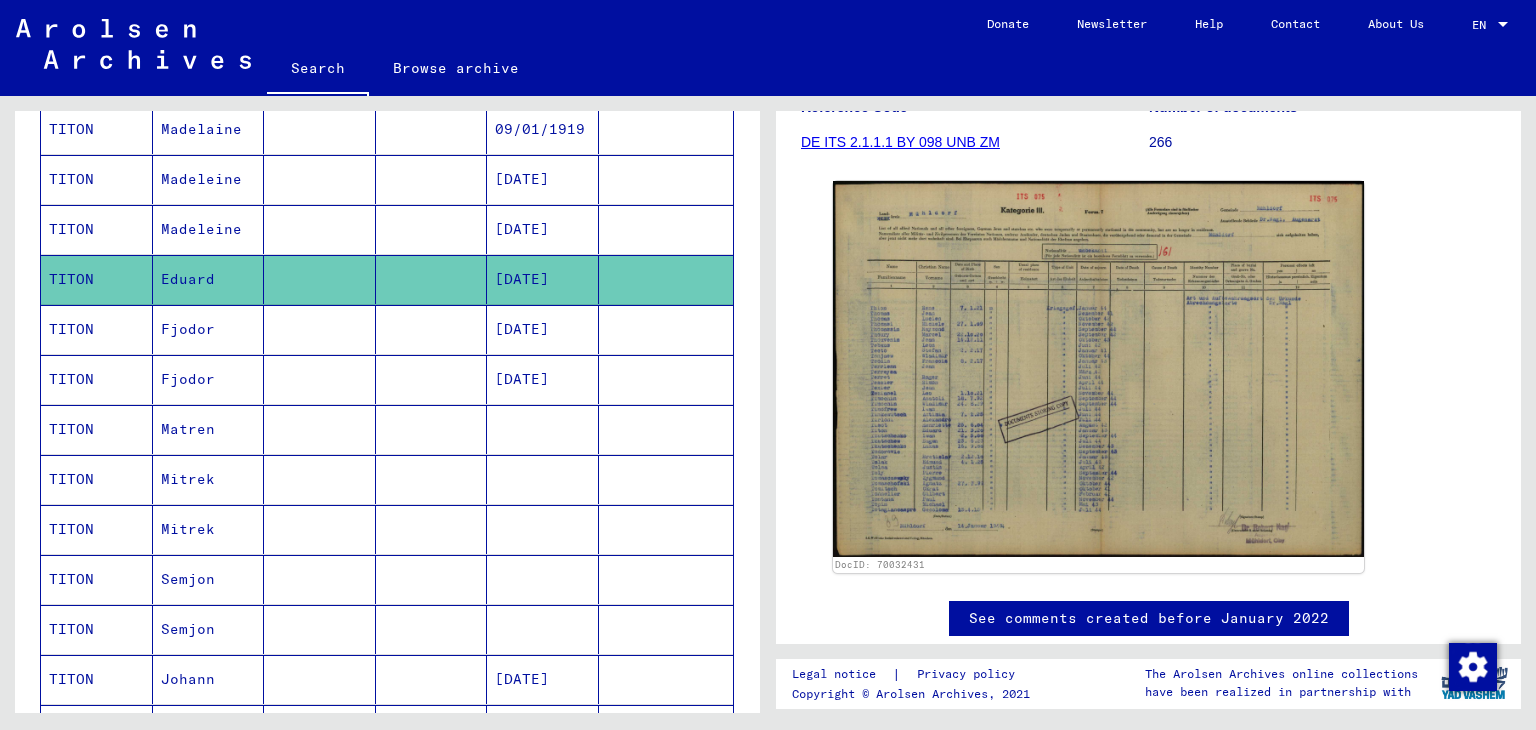 click 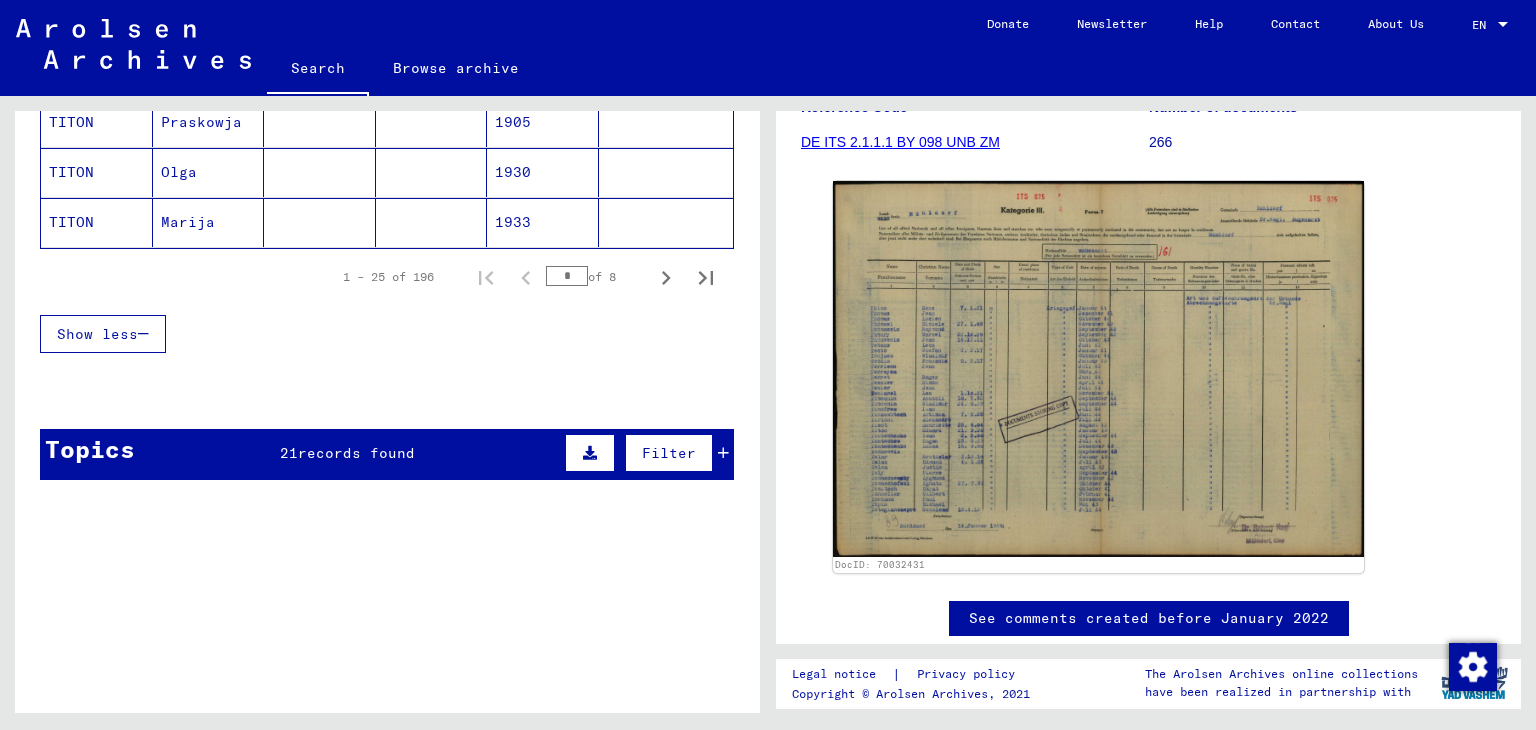 scroll, scrollTop: 1398, scrollLeft: 0, axis: vertical 